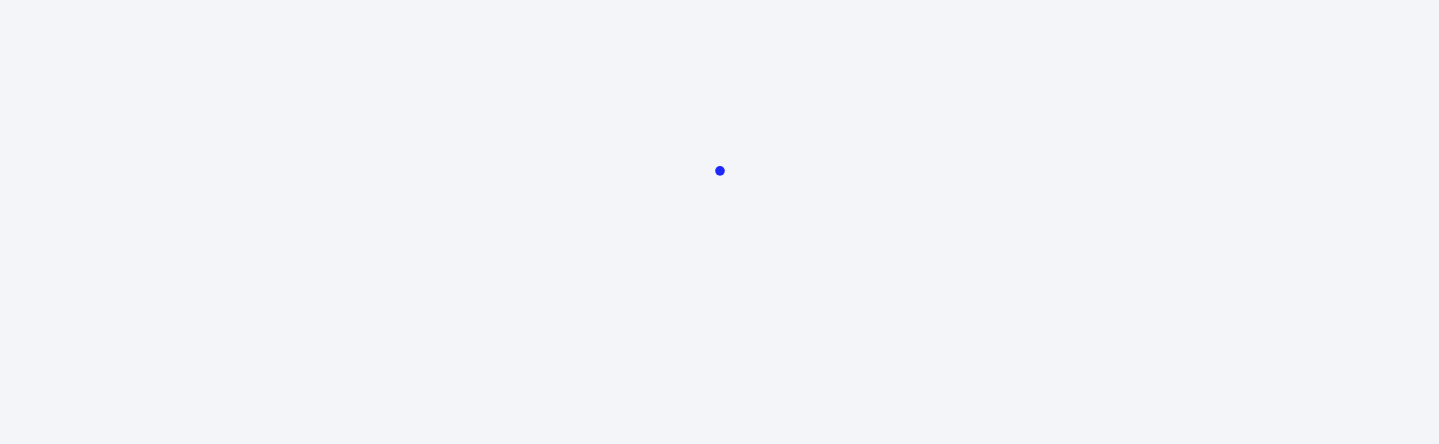 scroll, scrollTop: 0, scrollLeft: 0, axis: both 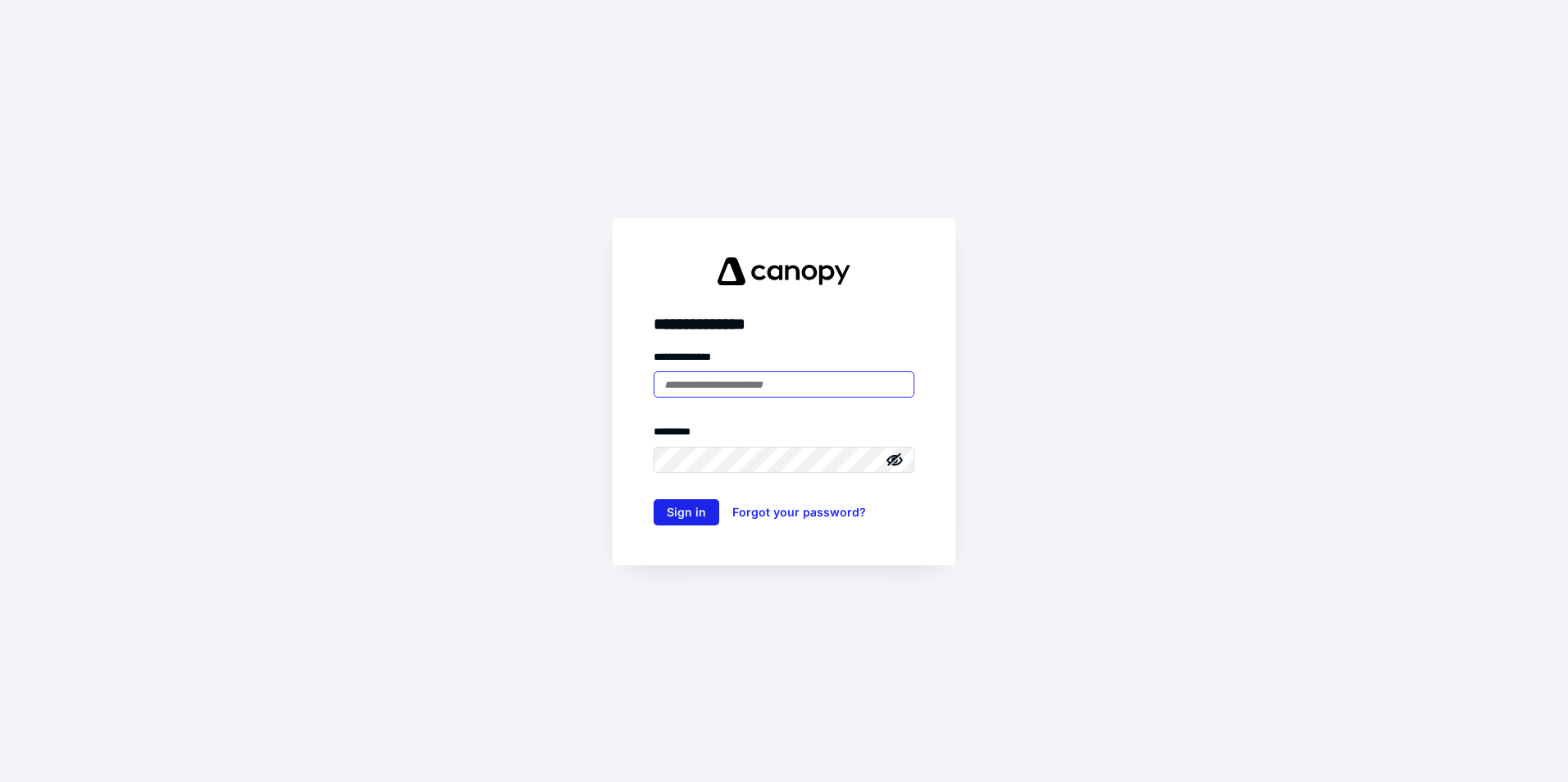 type on "**********" 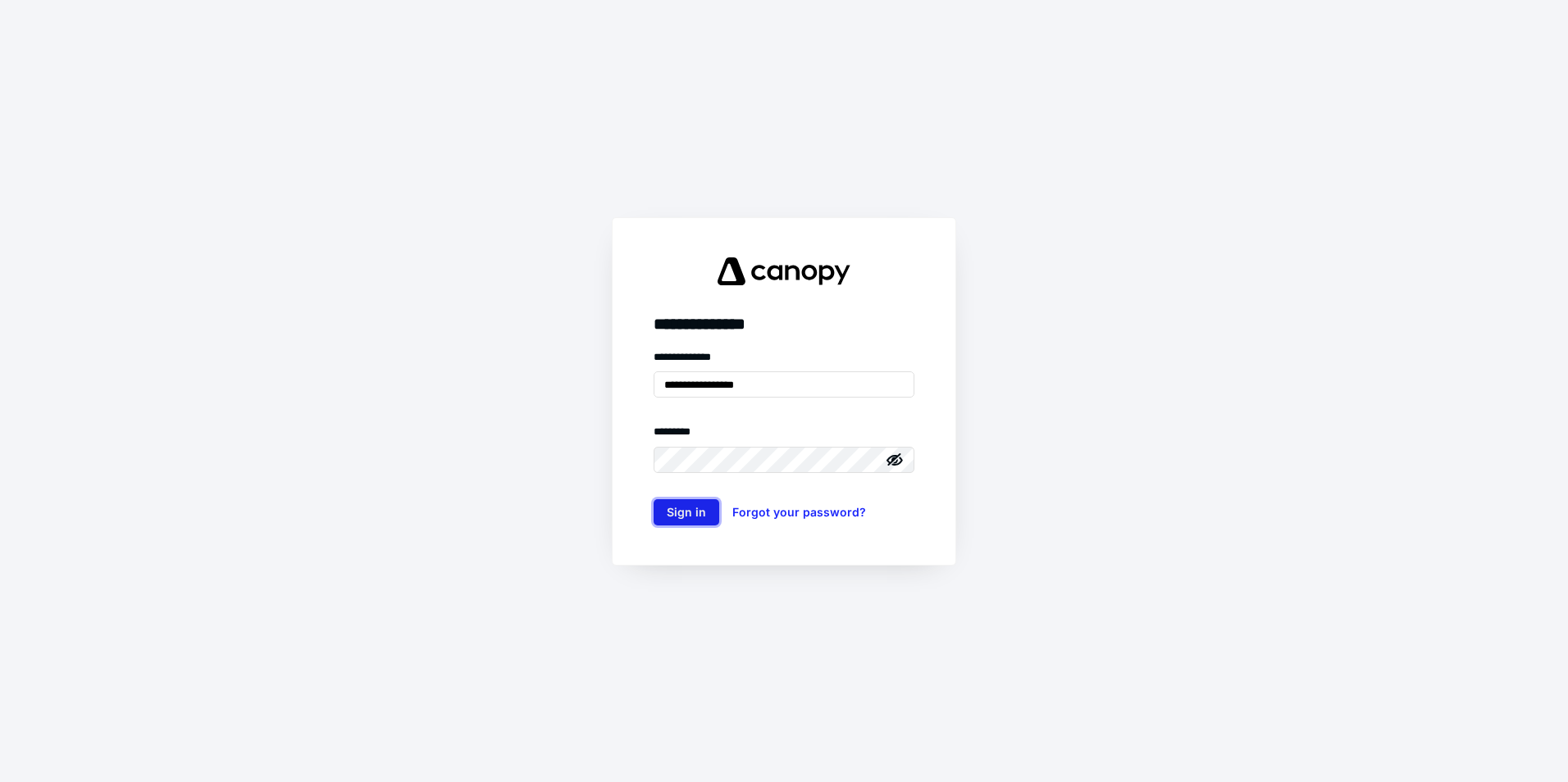click on "Sign in" at bounding box center (686, 512) 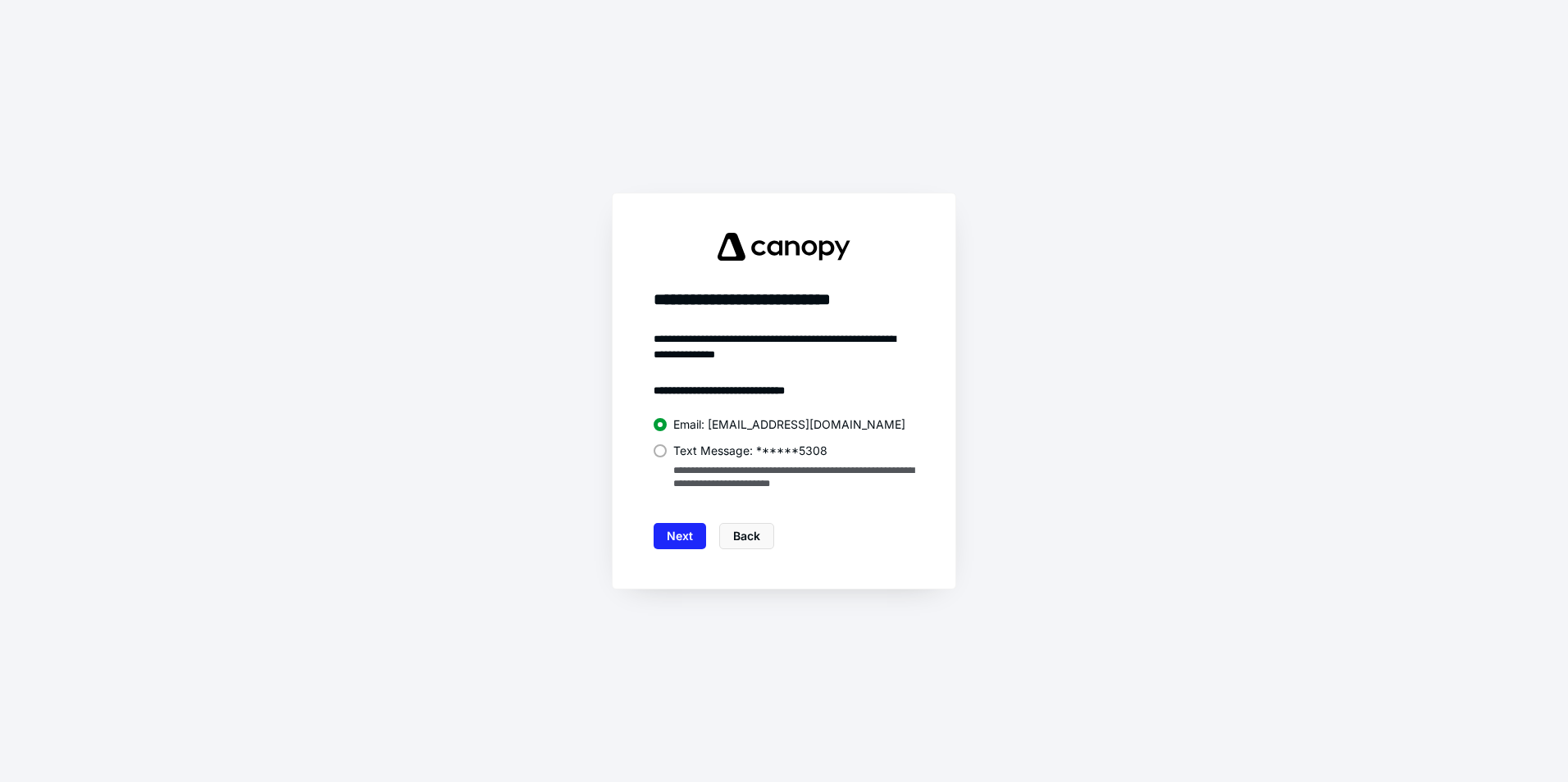 click at bounding box center (660, 451) 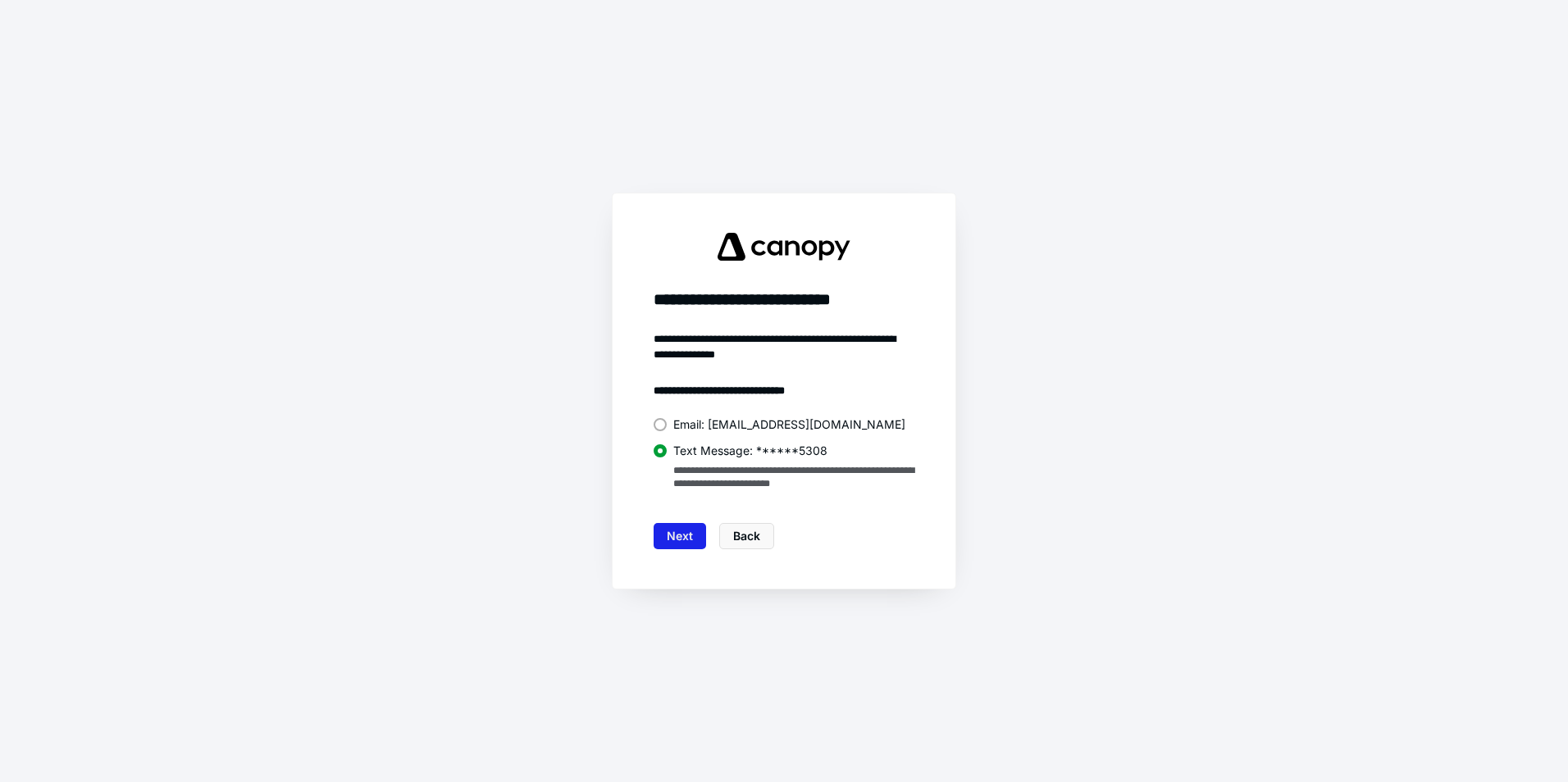 click on "Next" at bounding box center [680, 536] 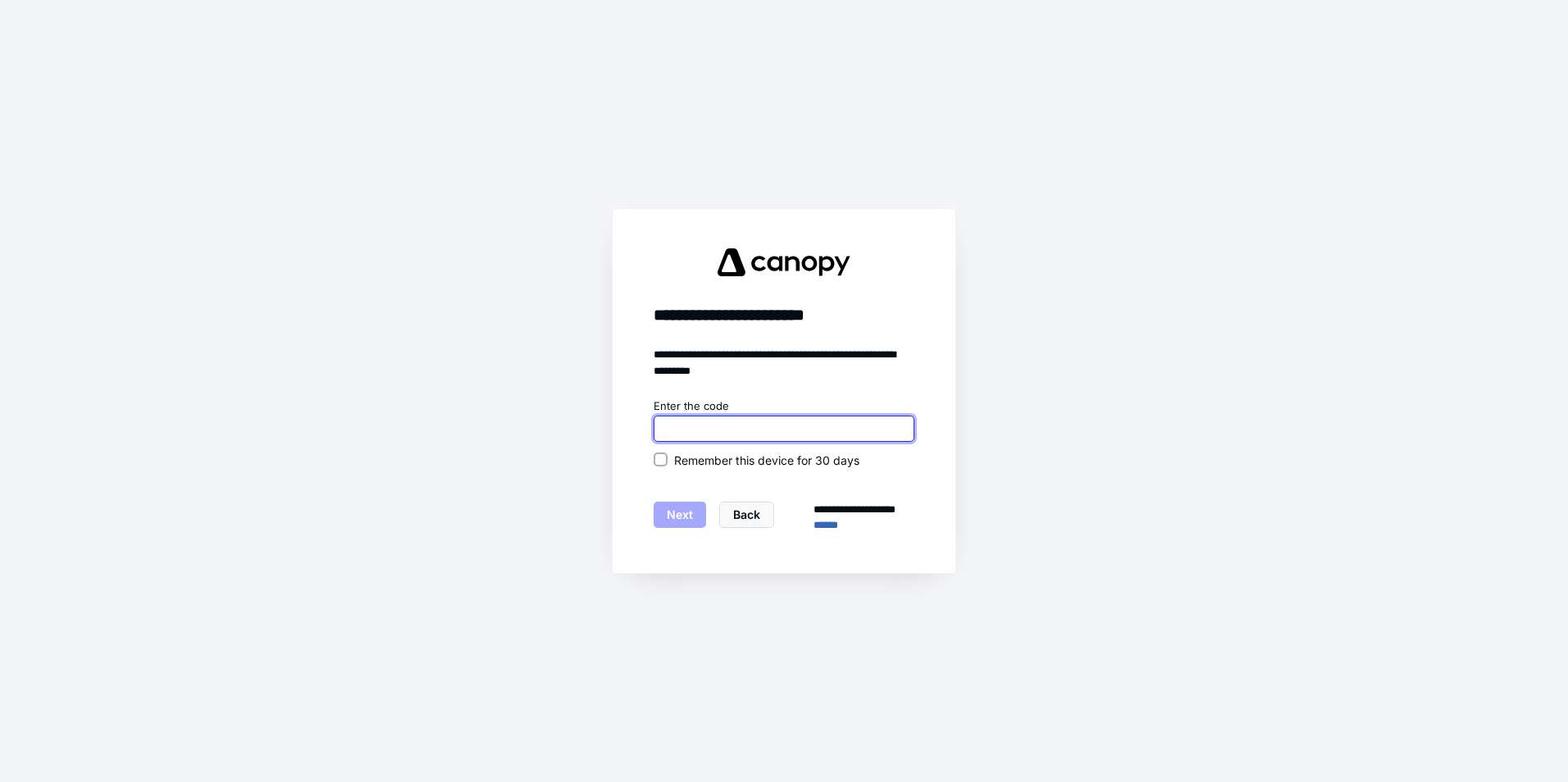 click at bounding box center (784, 429) 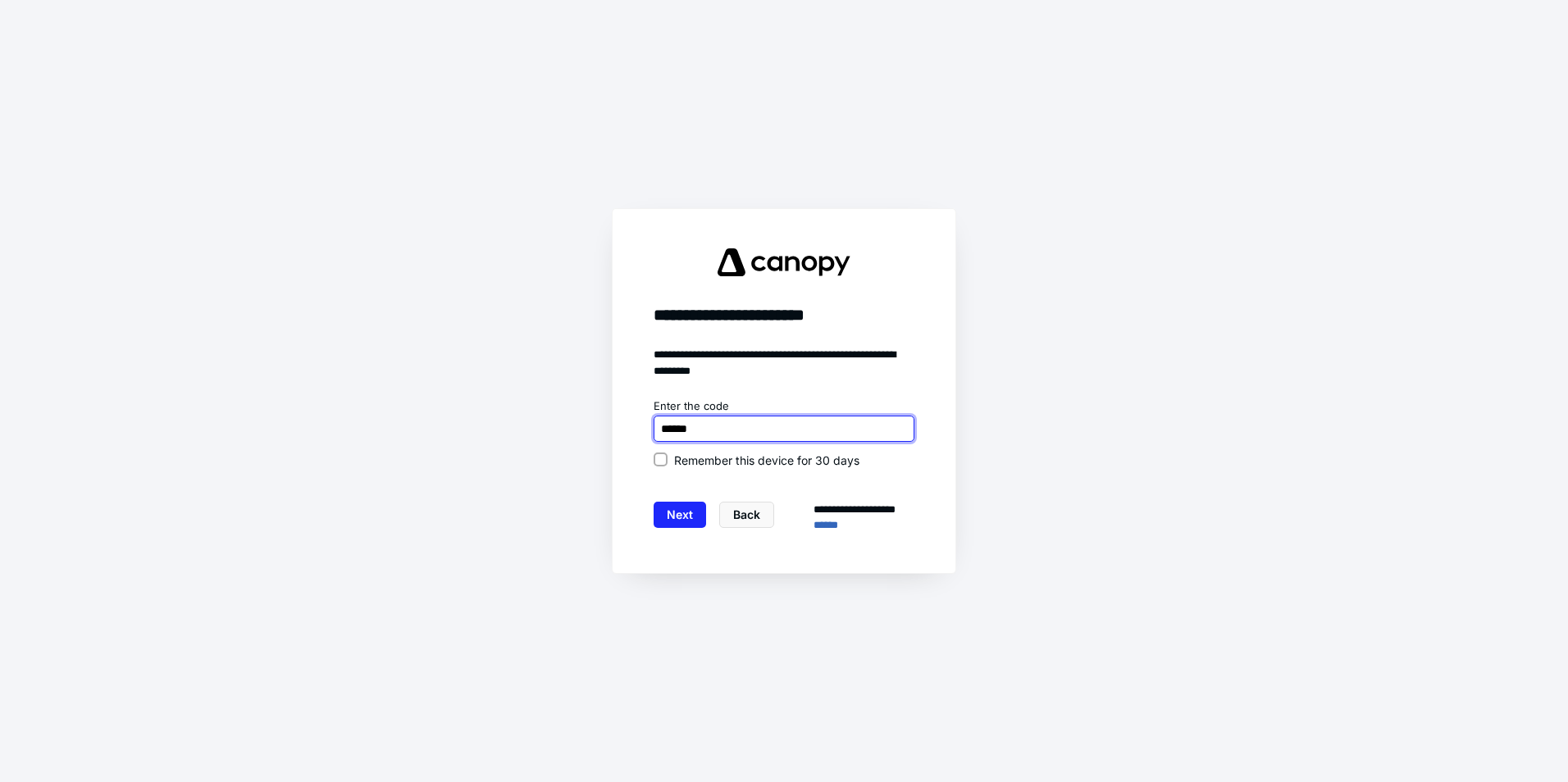 type on "******" 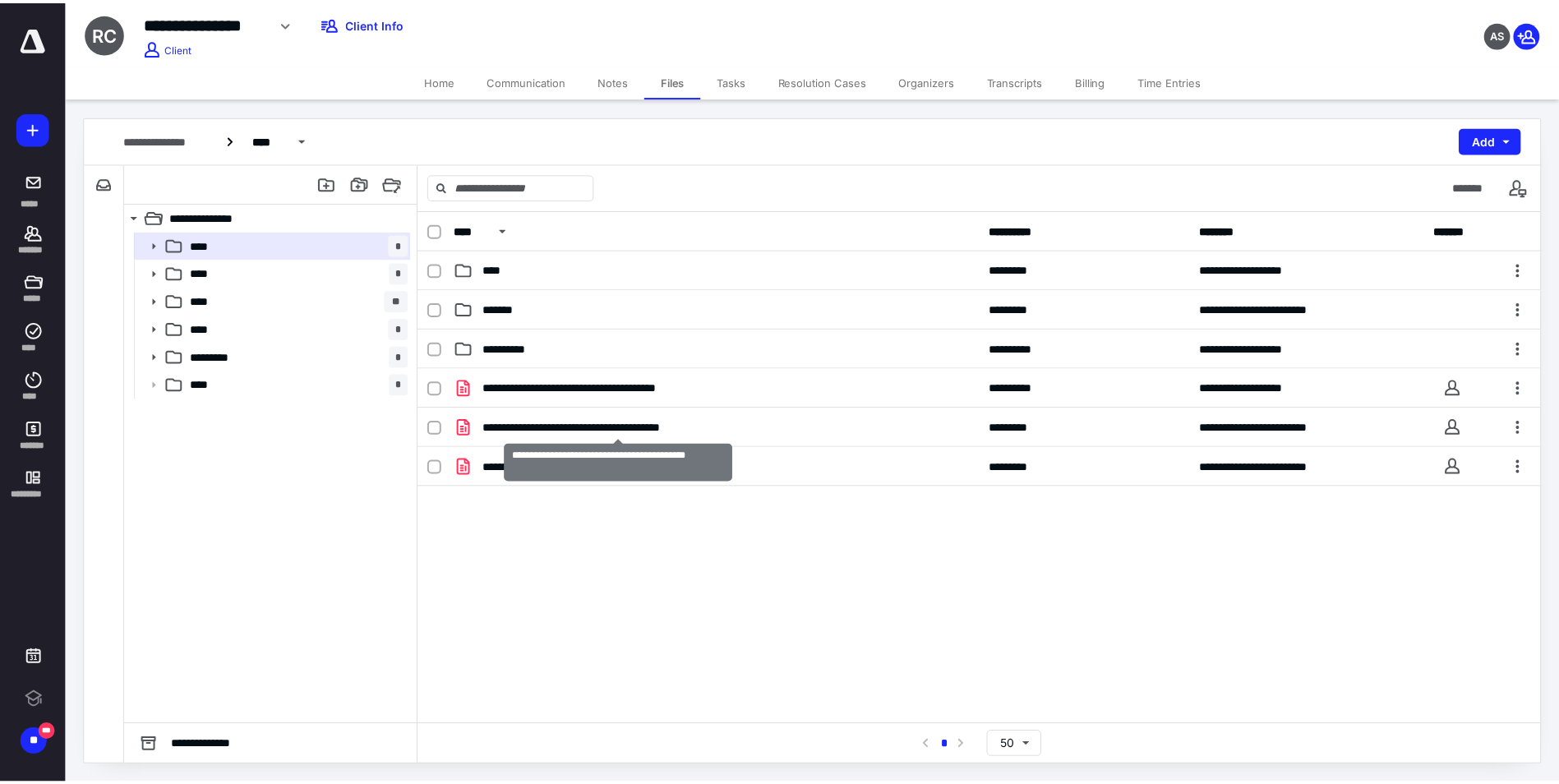 scroll, scrollTop: 0, scrollLeft: 0, axis: both 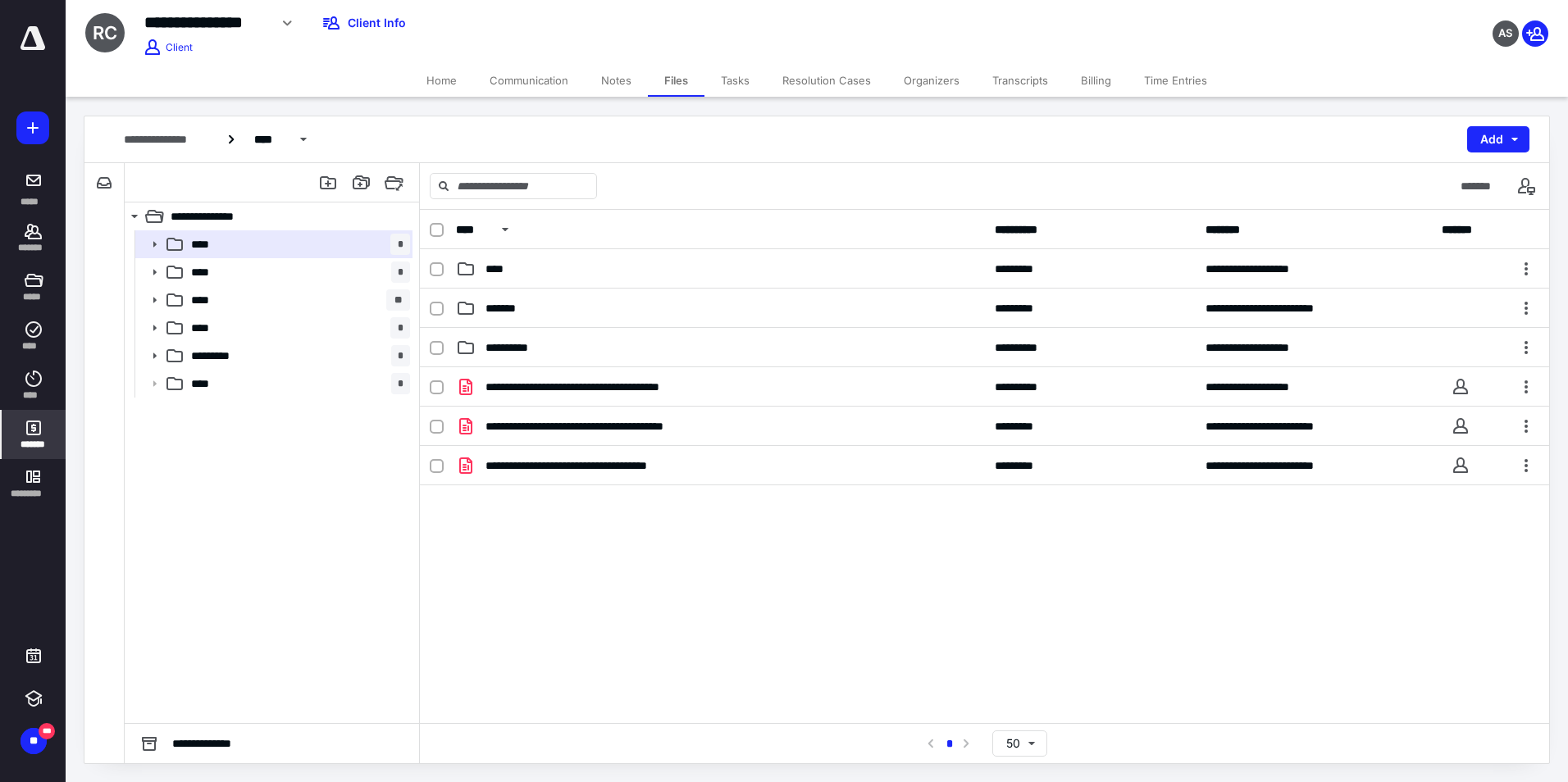 click 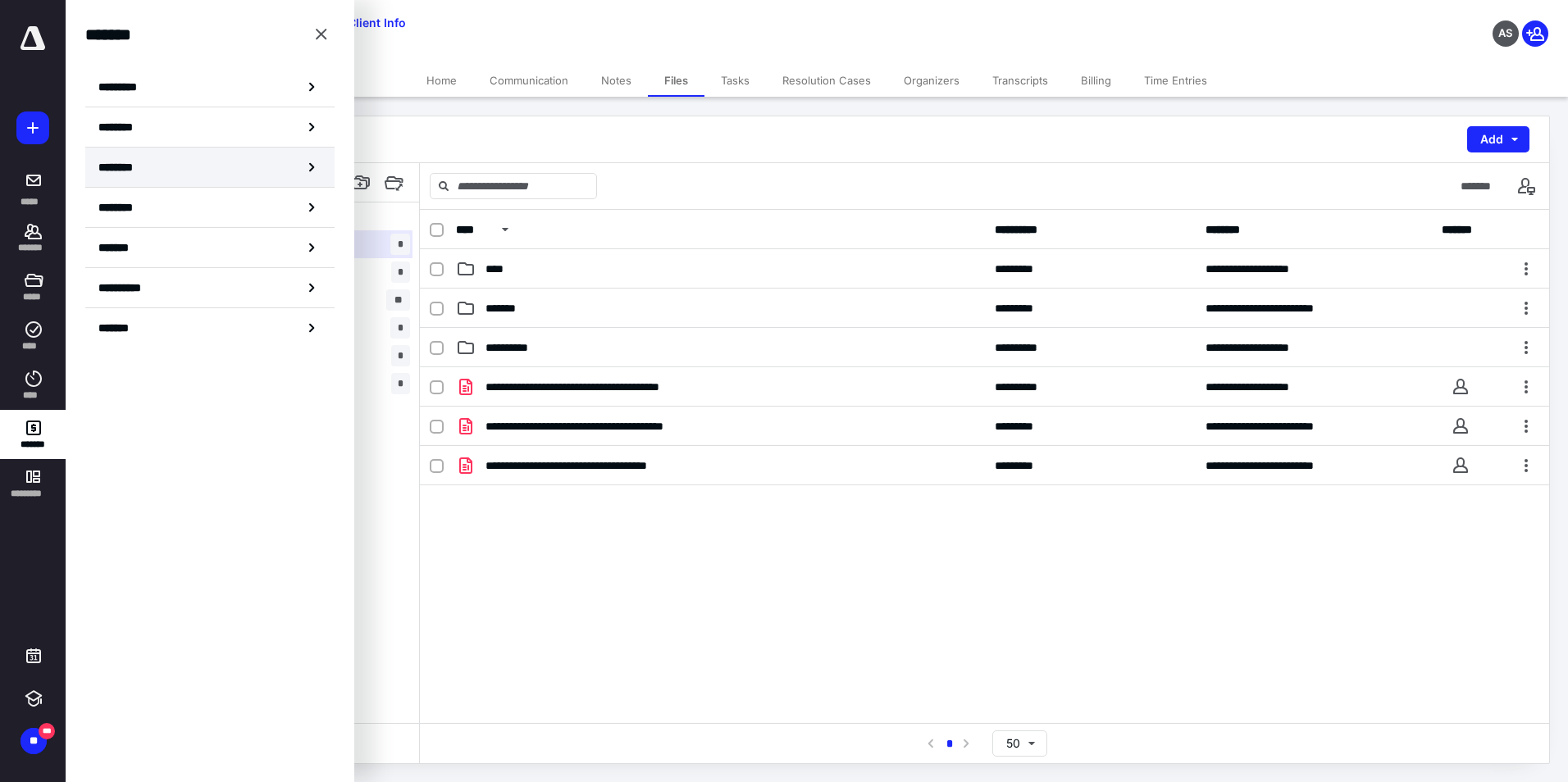 click on "********" at bounding box center (210, 167) 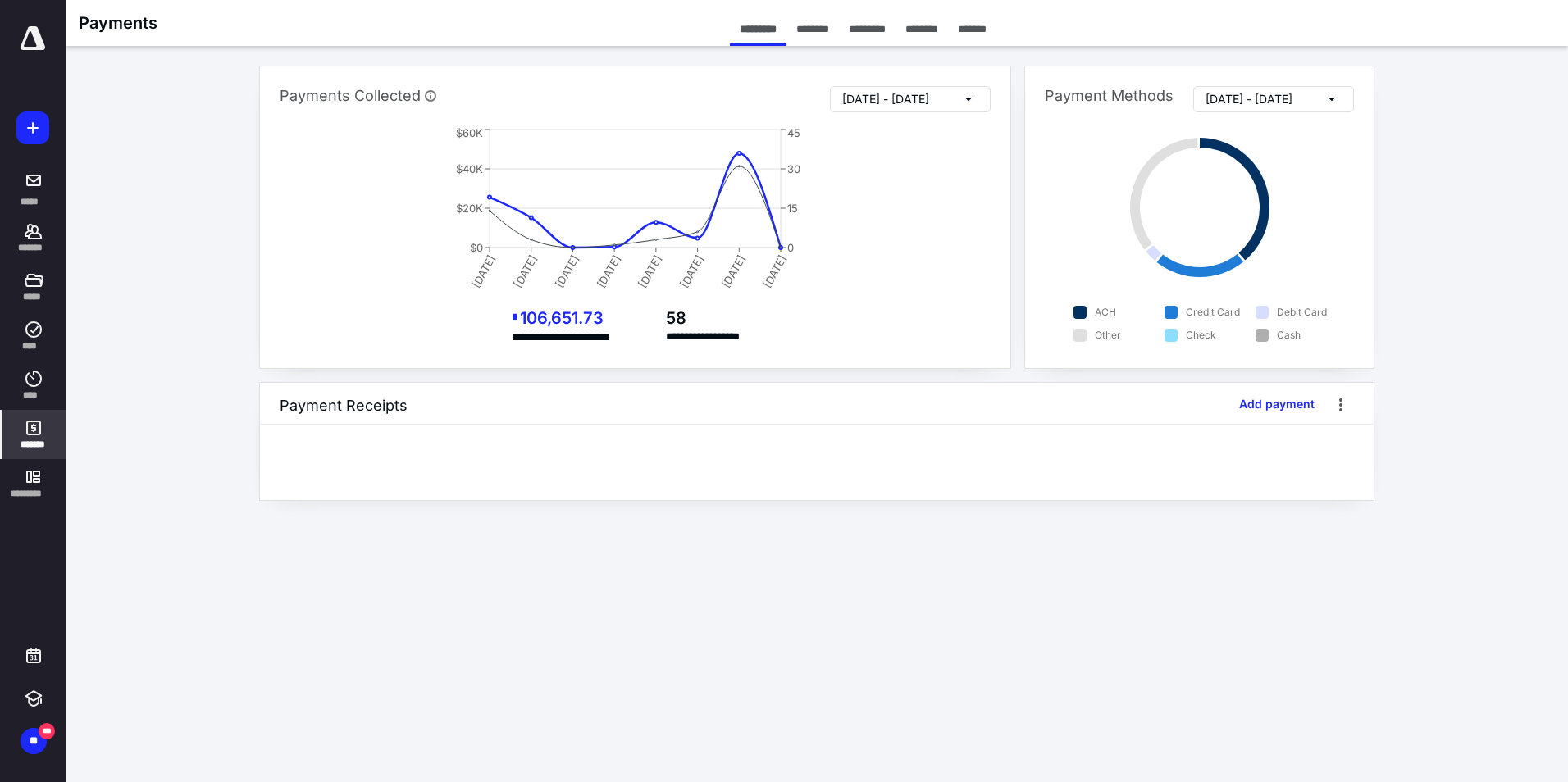 click on "[DATE] - [DATE]" at bounding box center (886, 99) 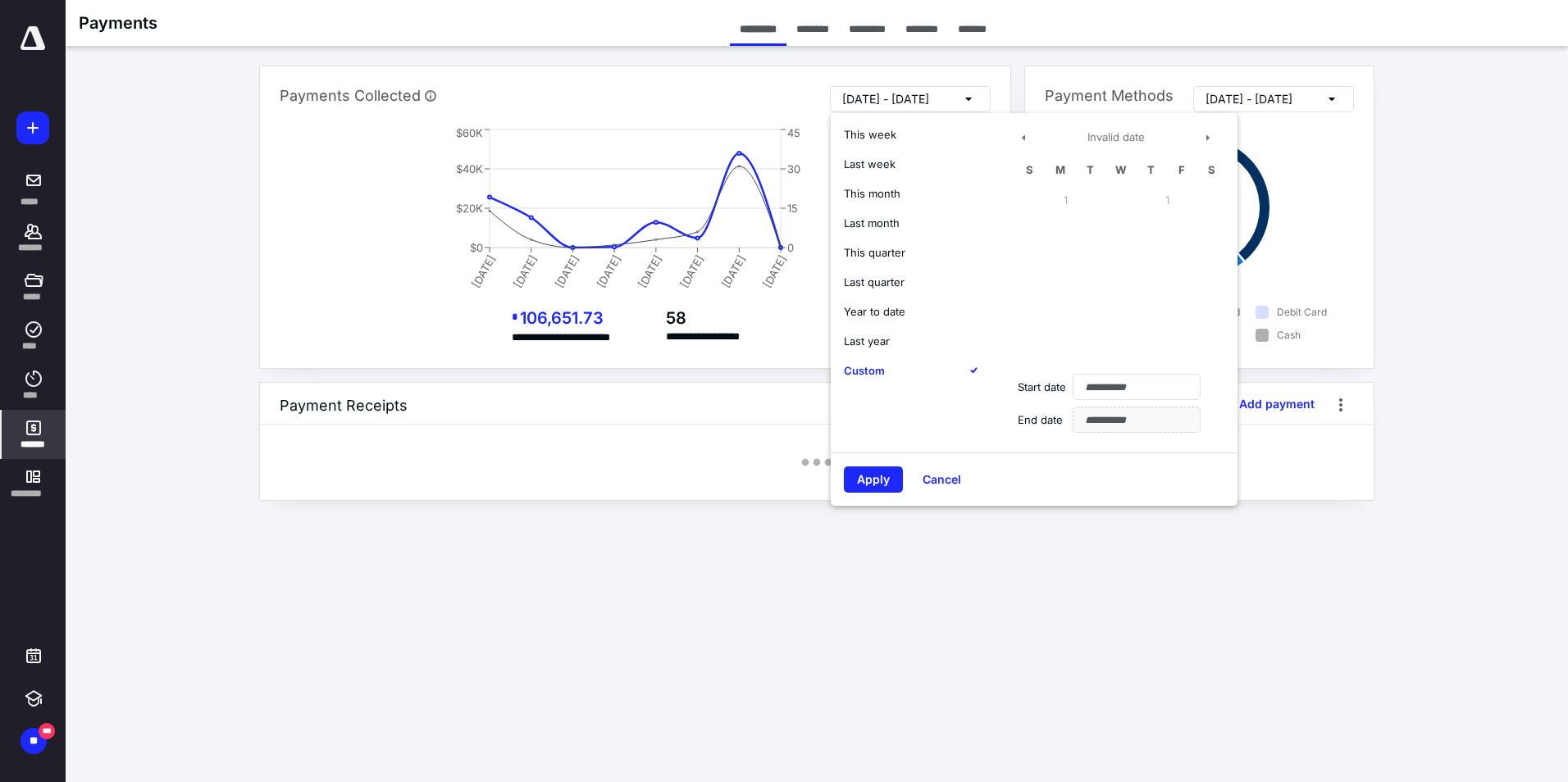 type on "**********" 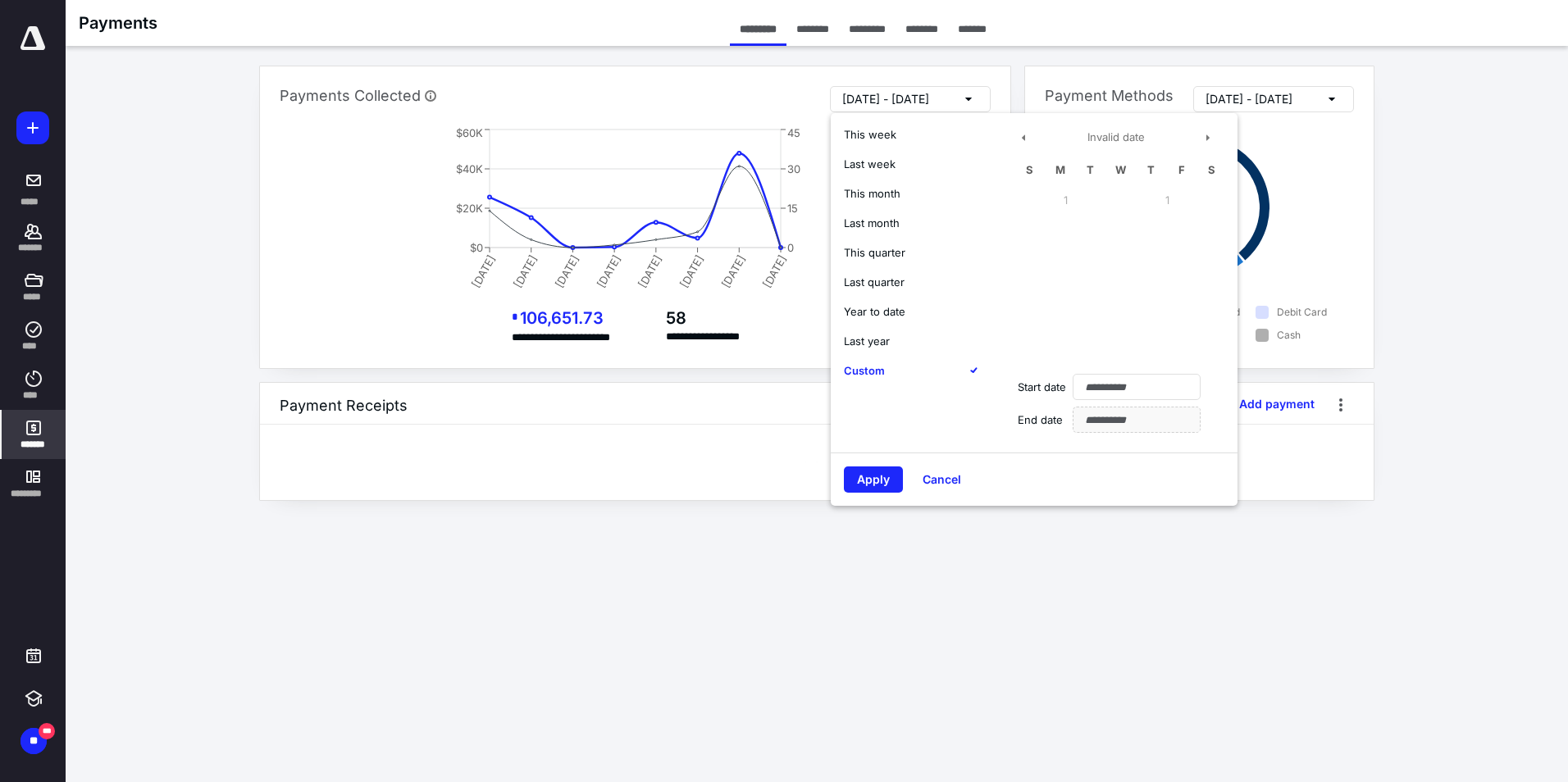 type on "**********" 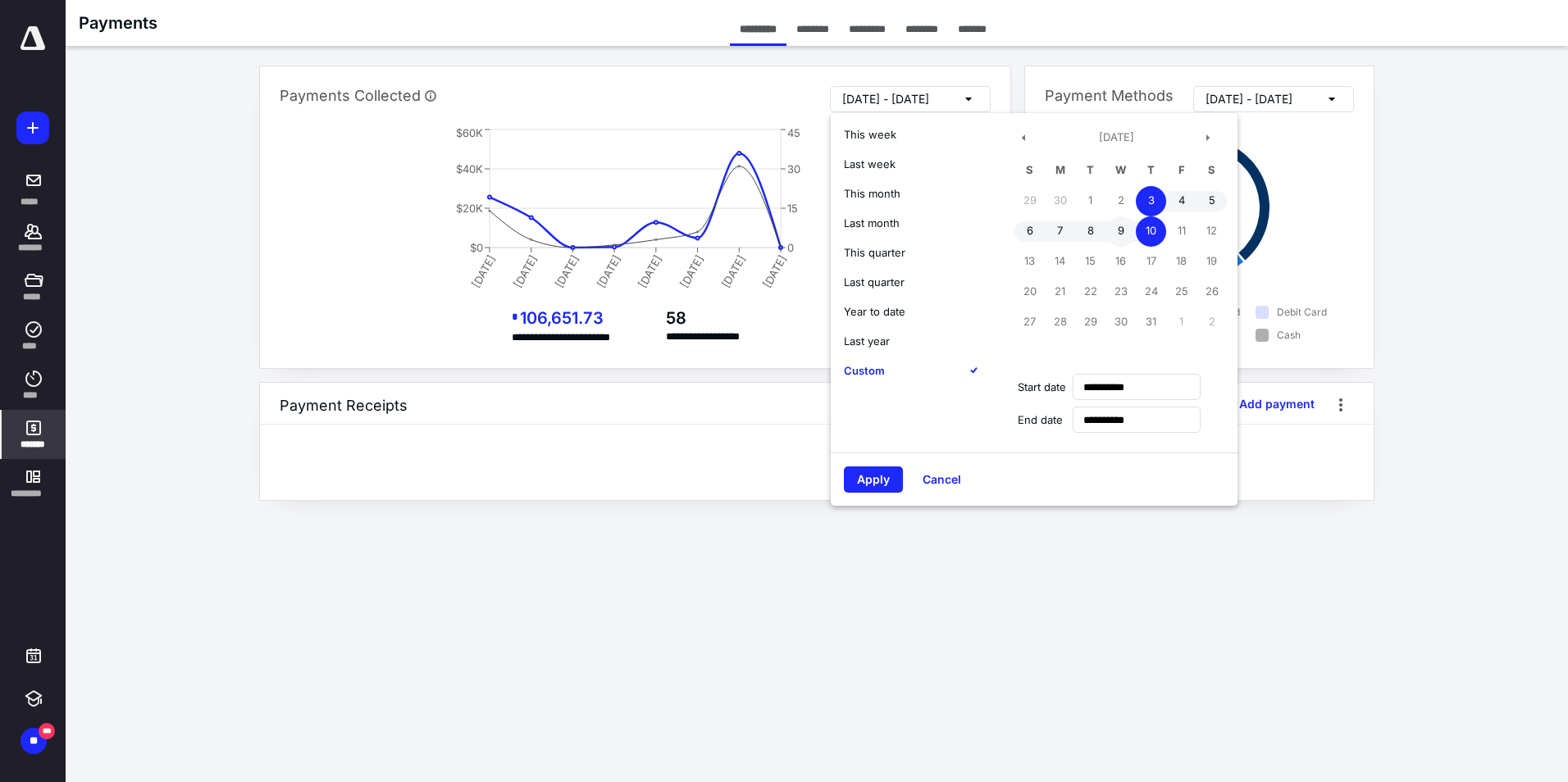 click on "9" at bounding box center (1120, 231) 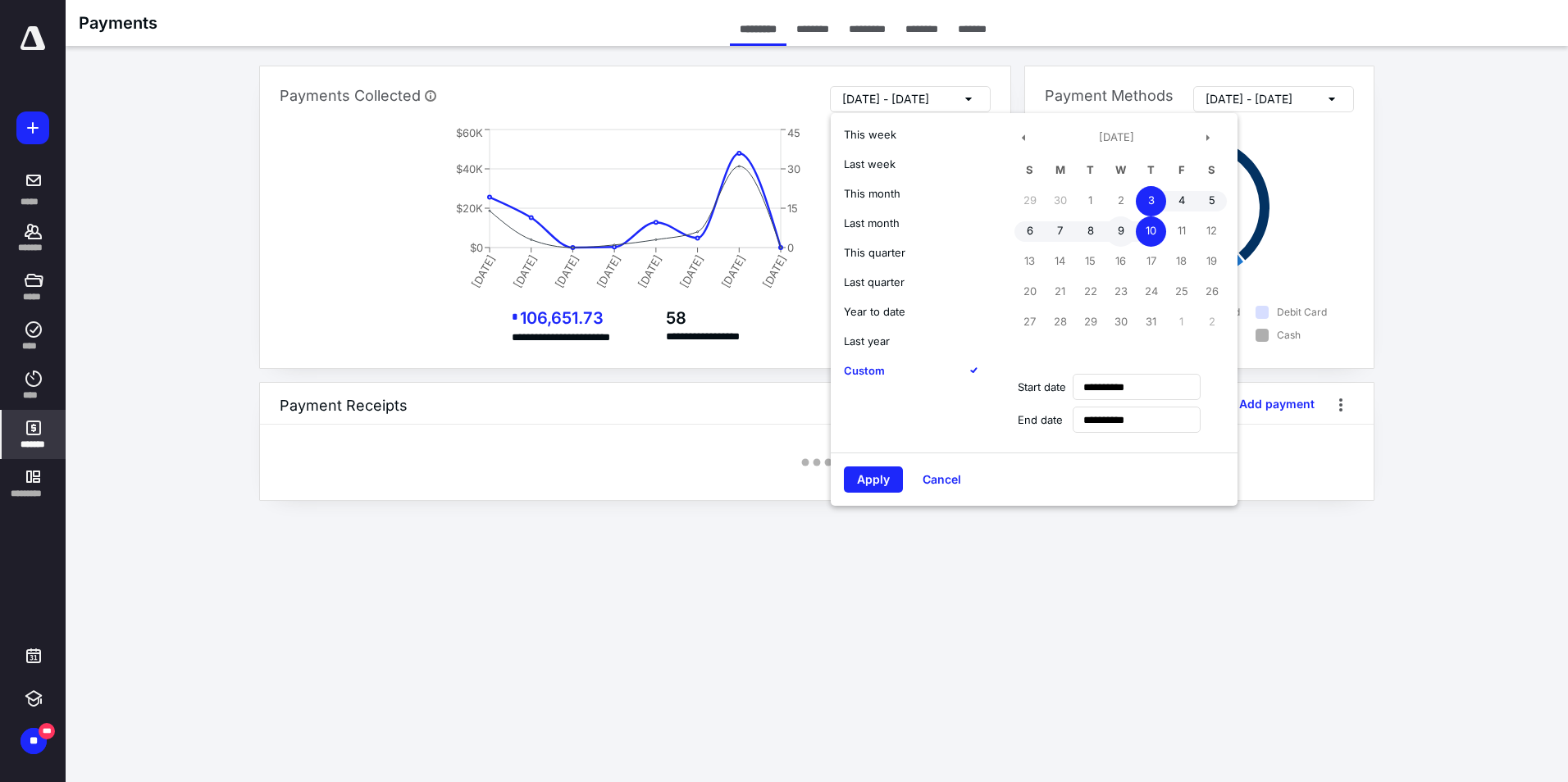 type on "**********" 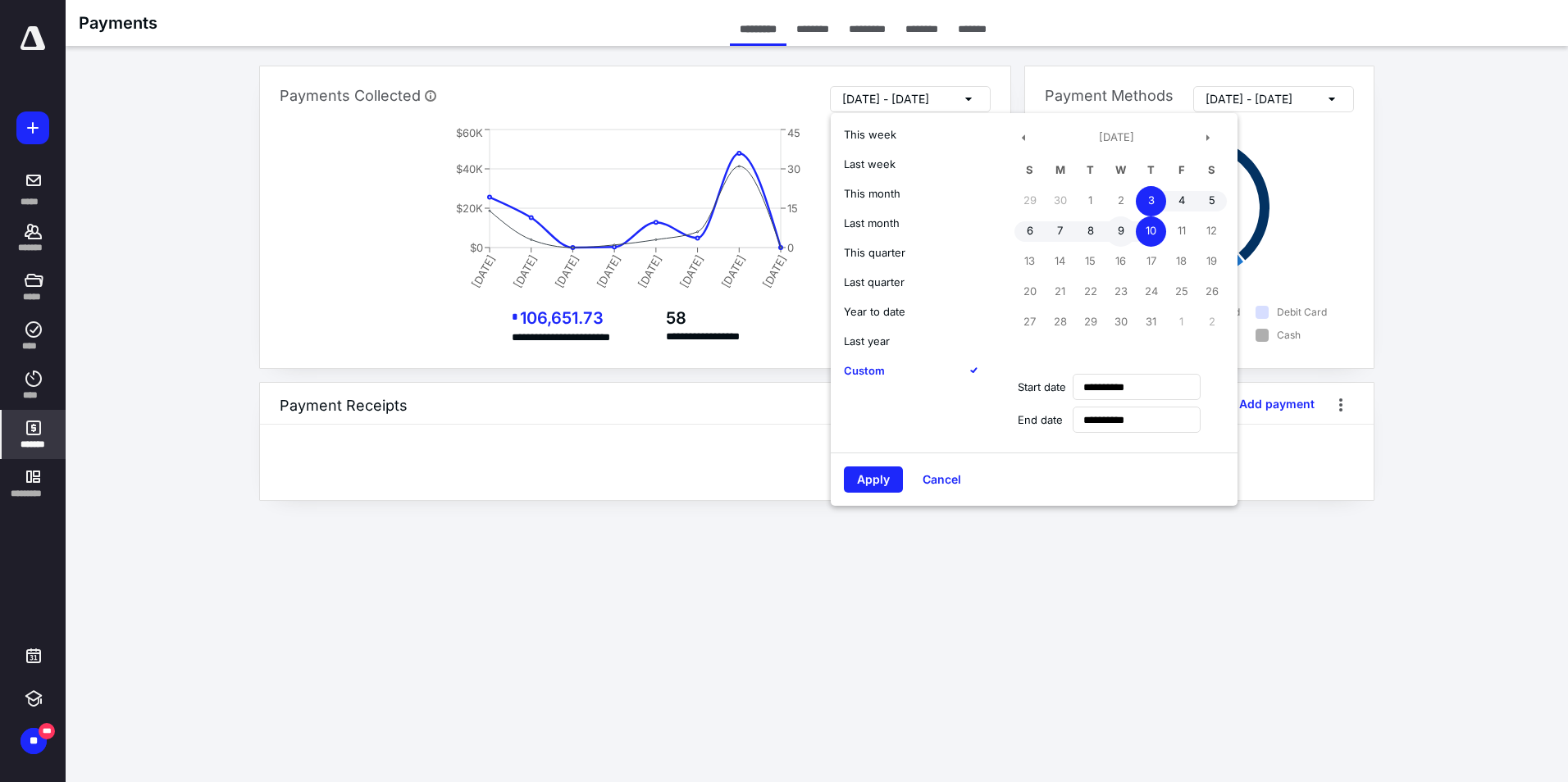 type 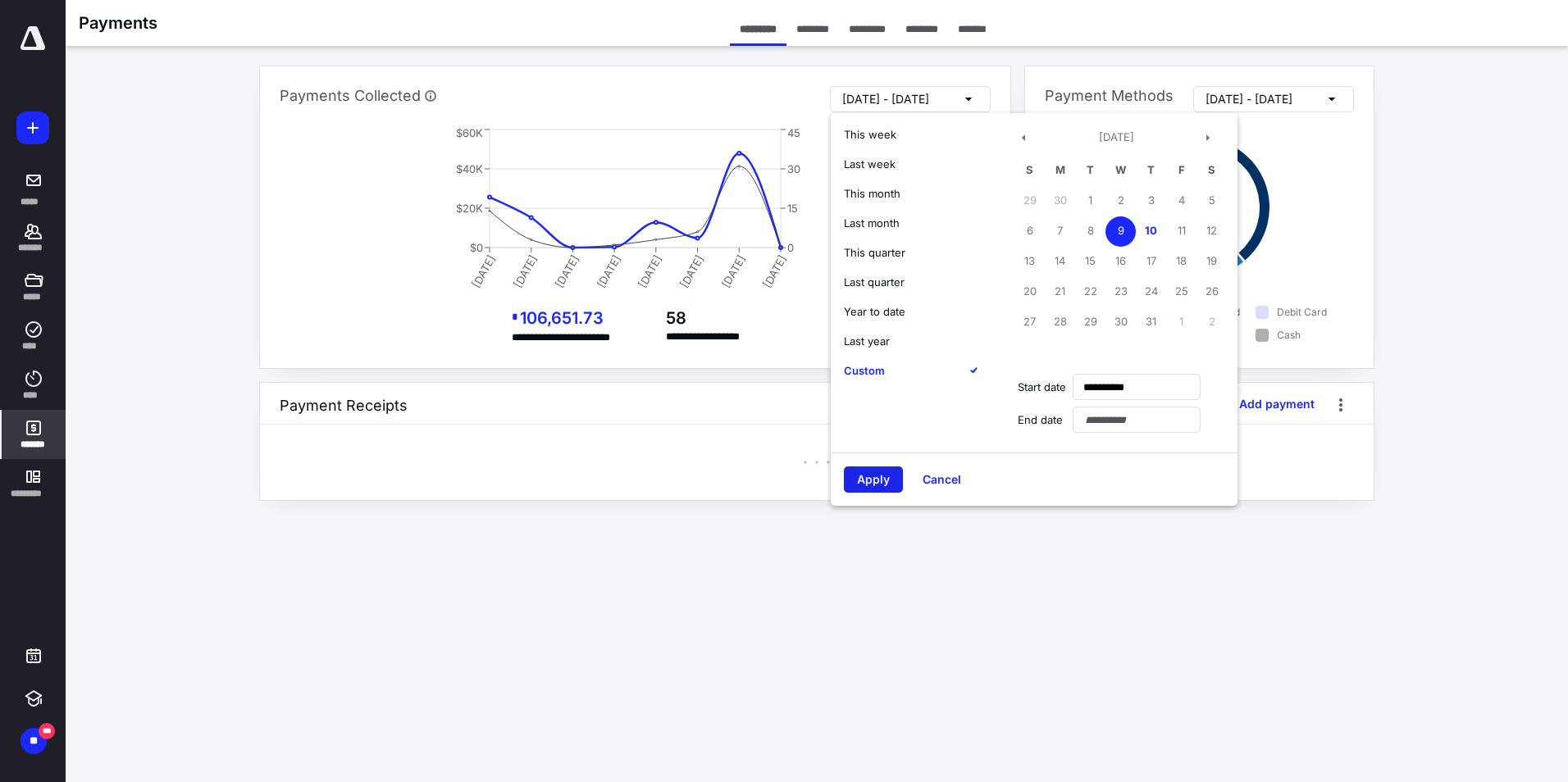 click on "Apply" at bounding box center [873, 480] 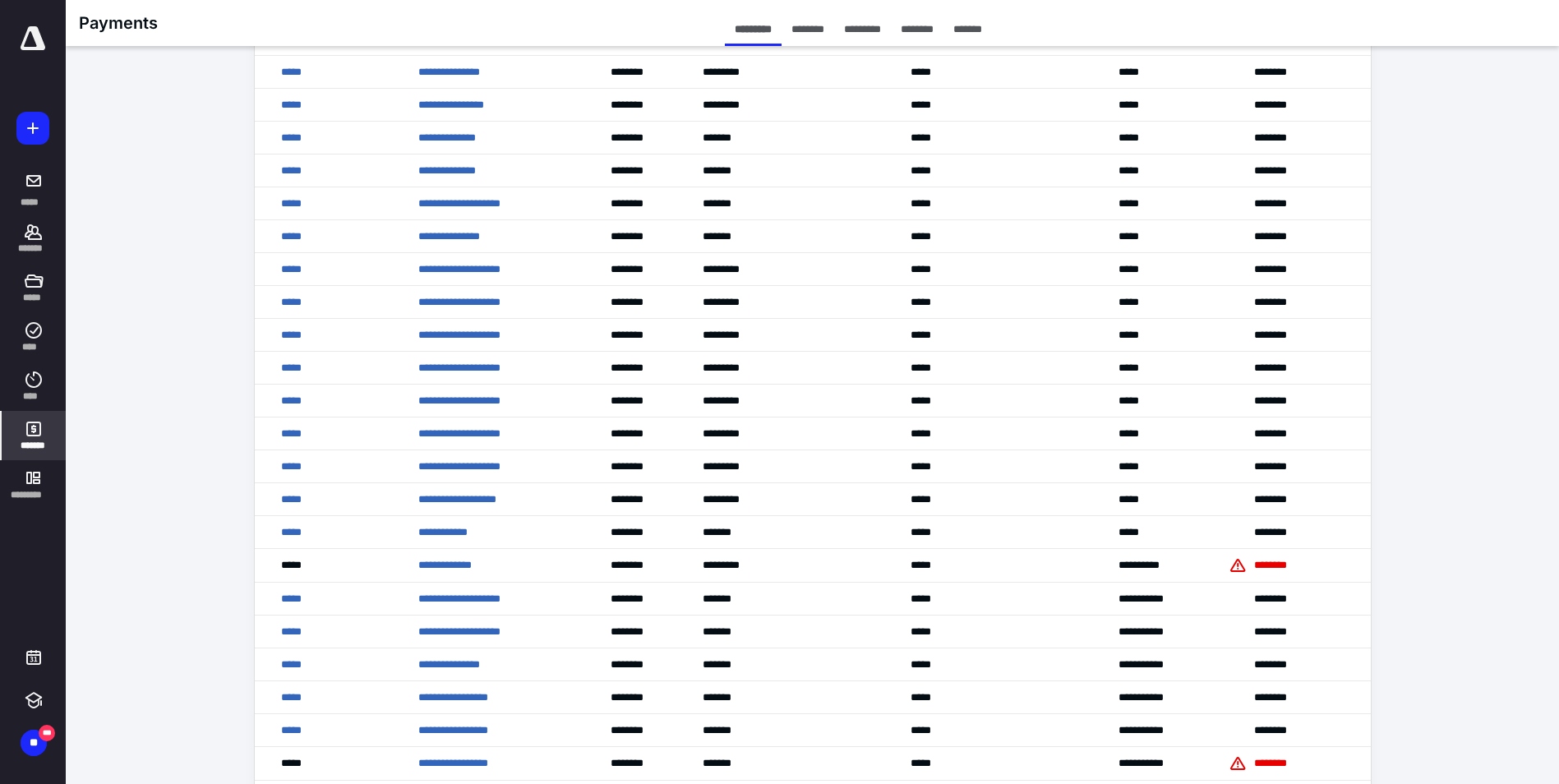 scroll, scrollTop: 642, scrollLeft: 0, axis: vertical 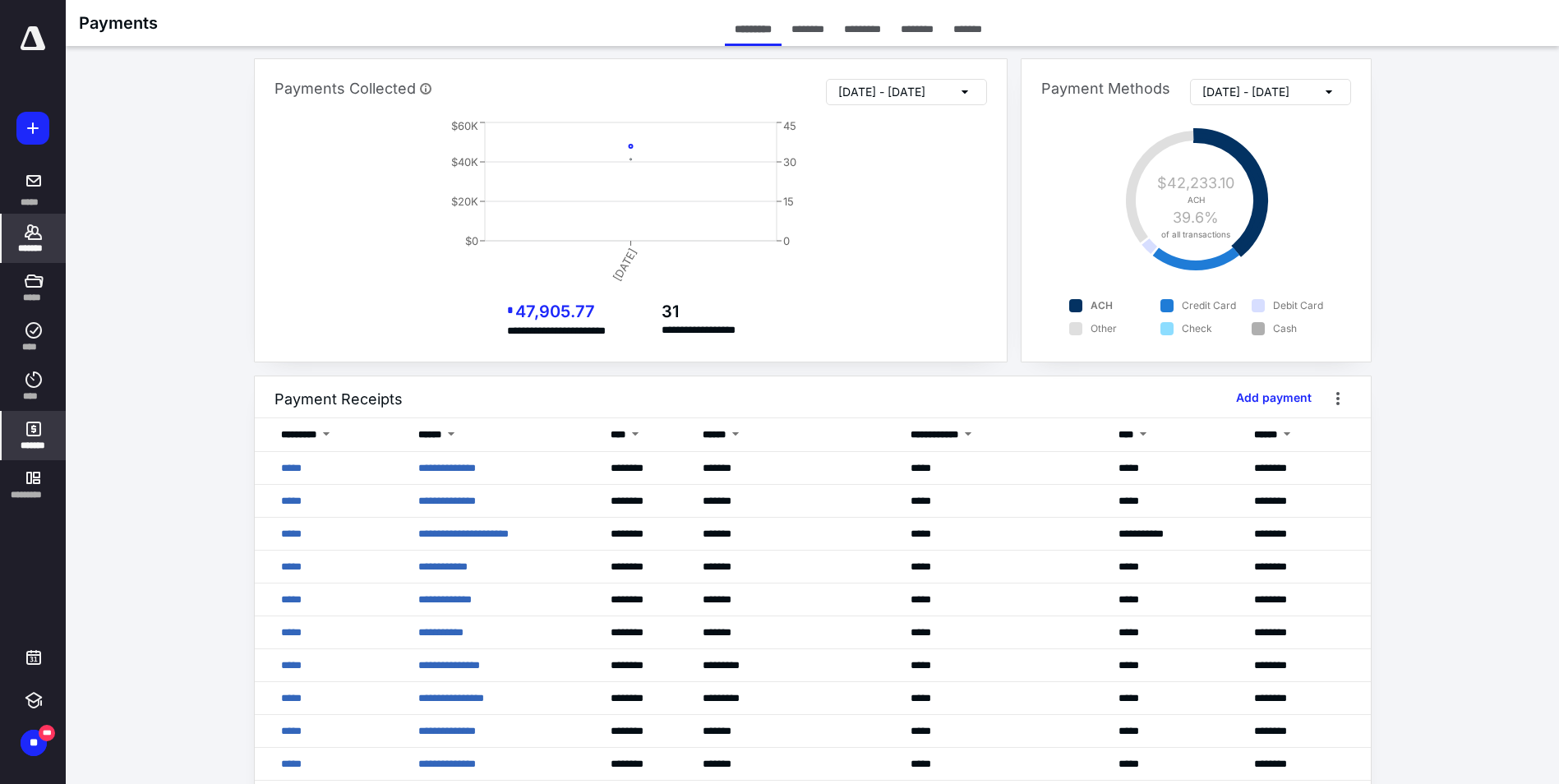 click on "*******" at bounding box center (34, 248) 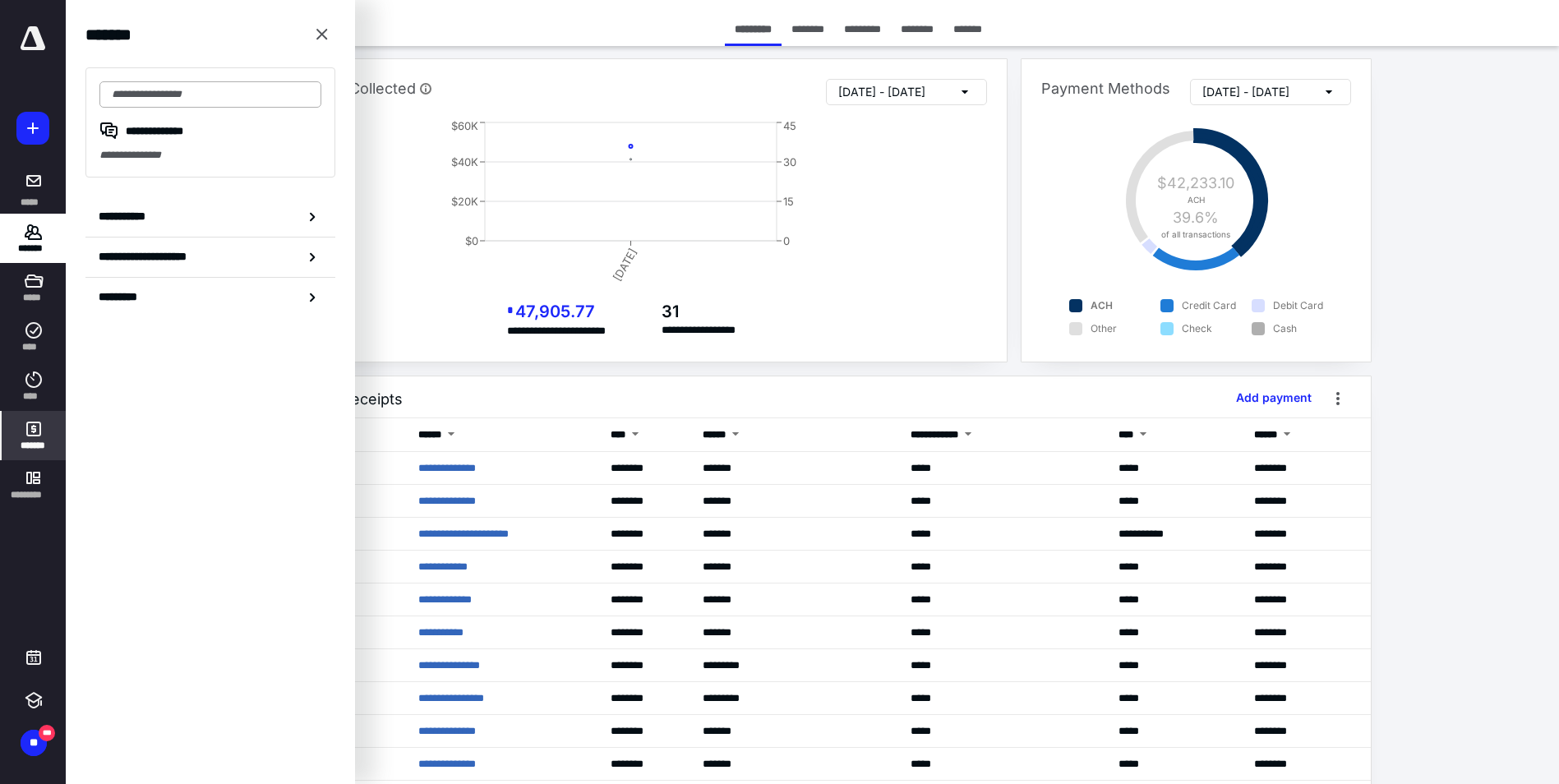 click at bounding box center [210, 95] 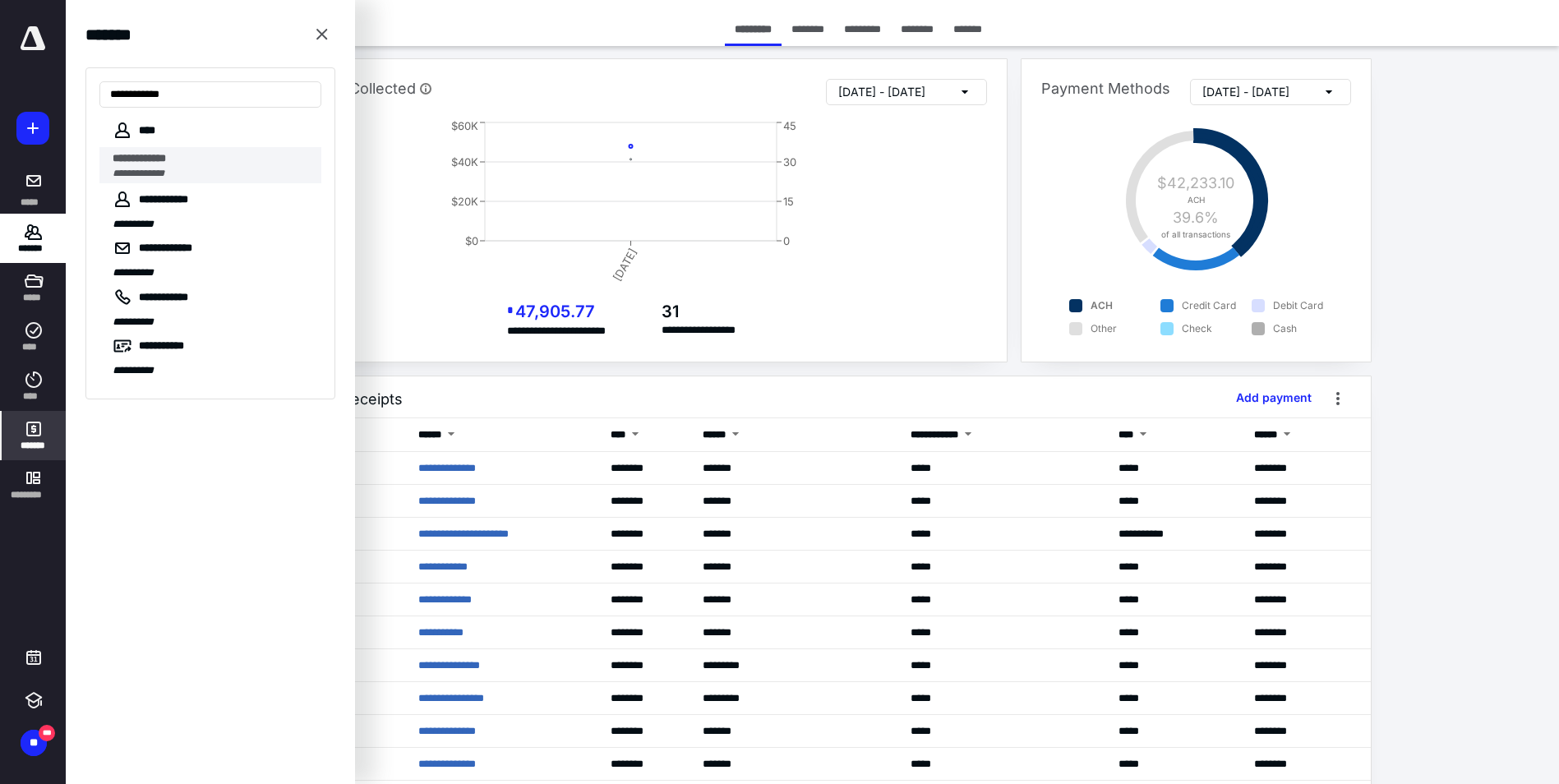 type on "**********" 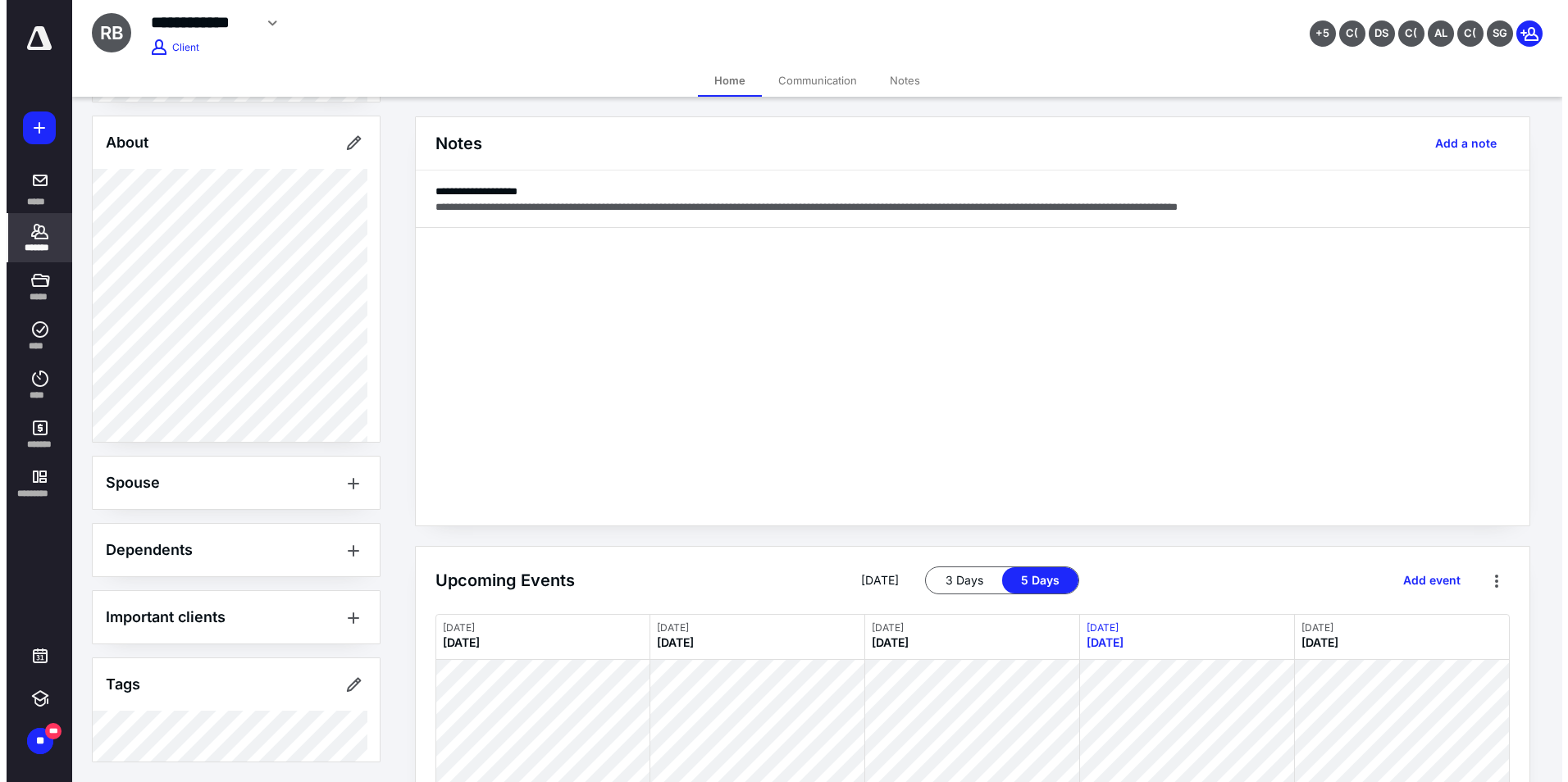 scroll, scrollTop: 0, scrollLeft: 0, axis: both 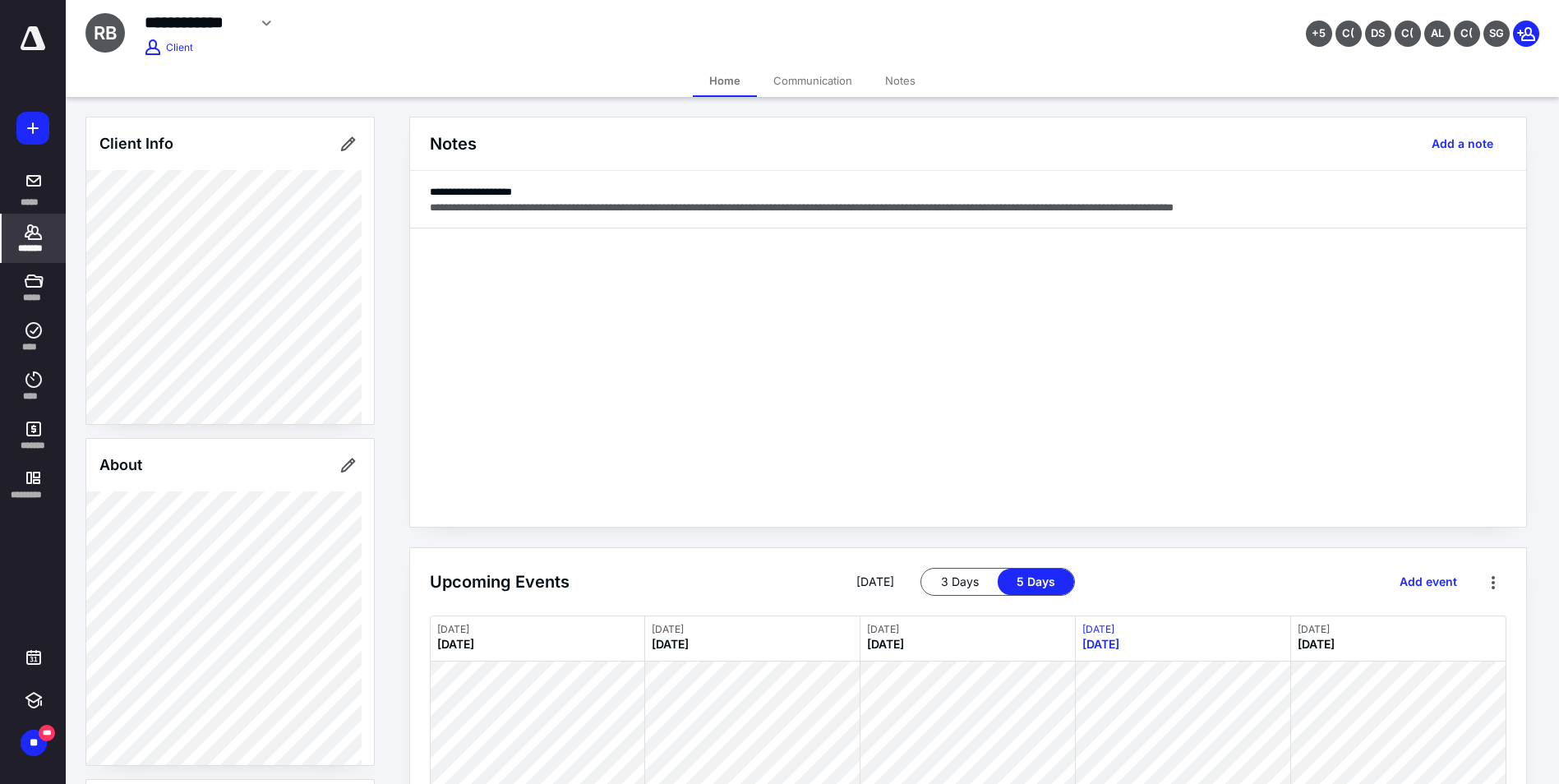 click 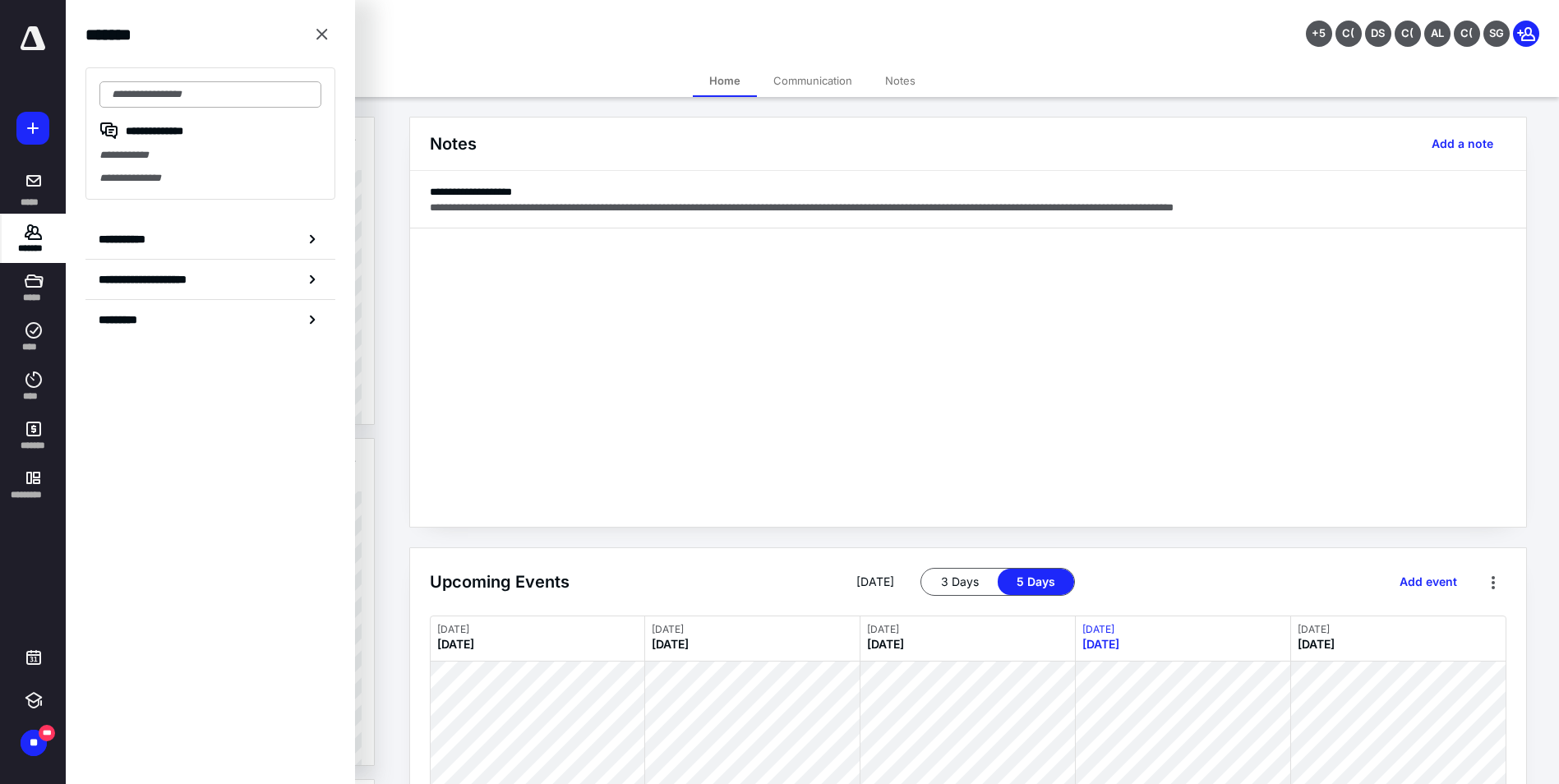 click at bounding box center [210, 95] 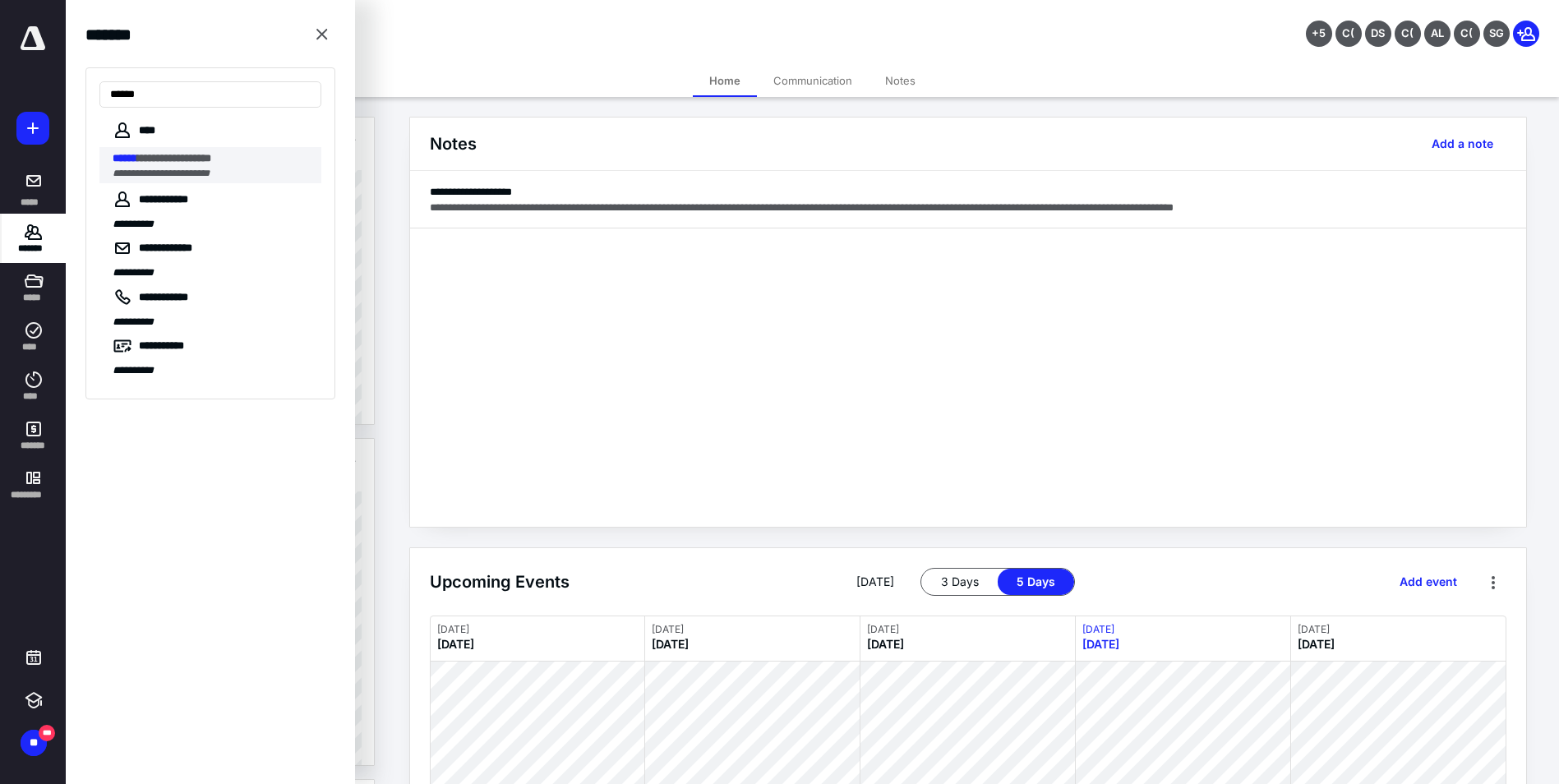 type on "******" 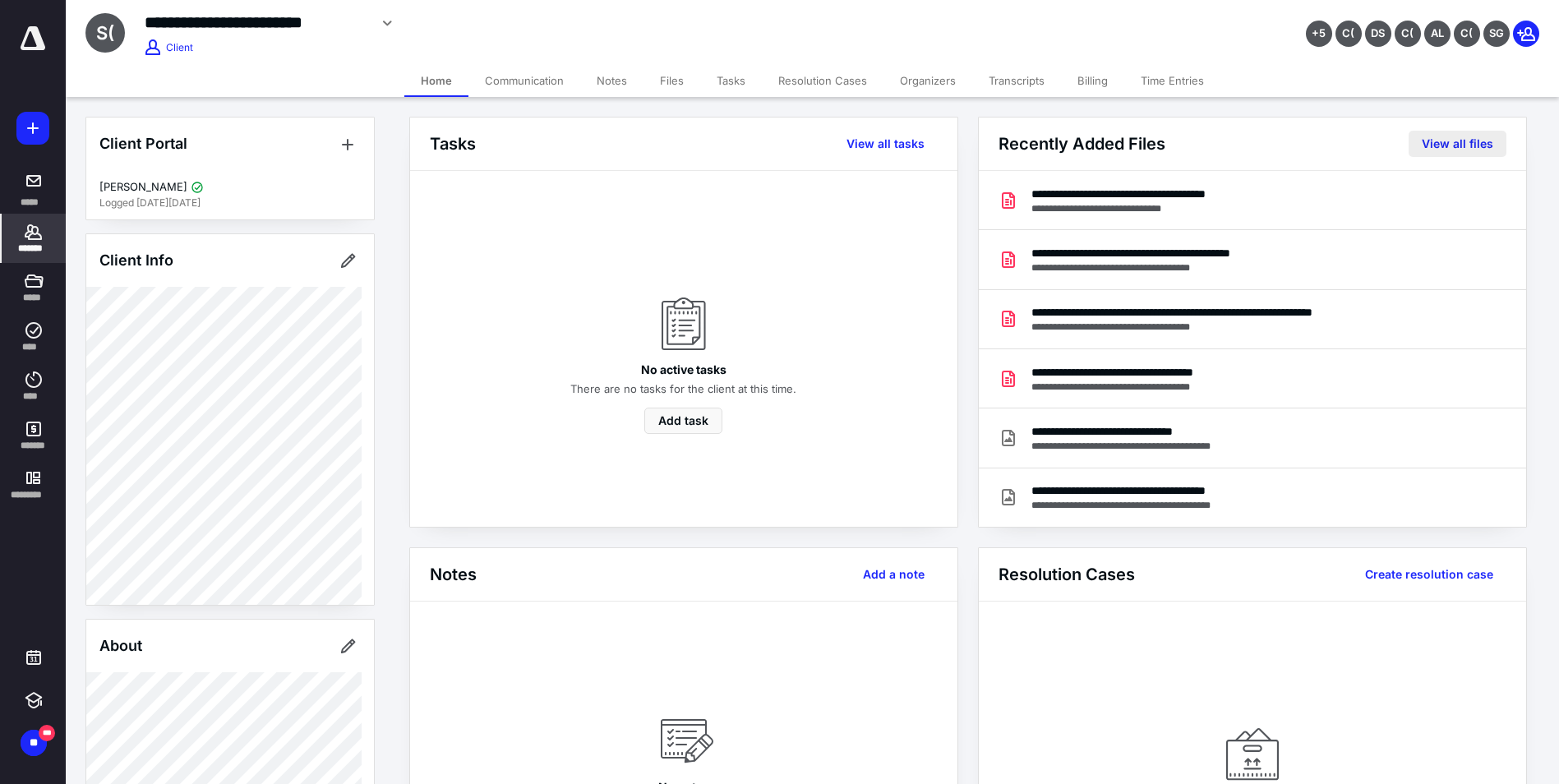 click on "View all files" at bounding box center (1457, 144) 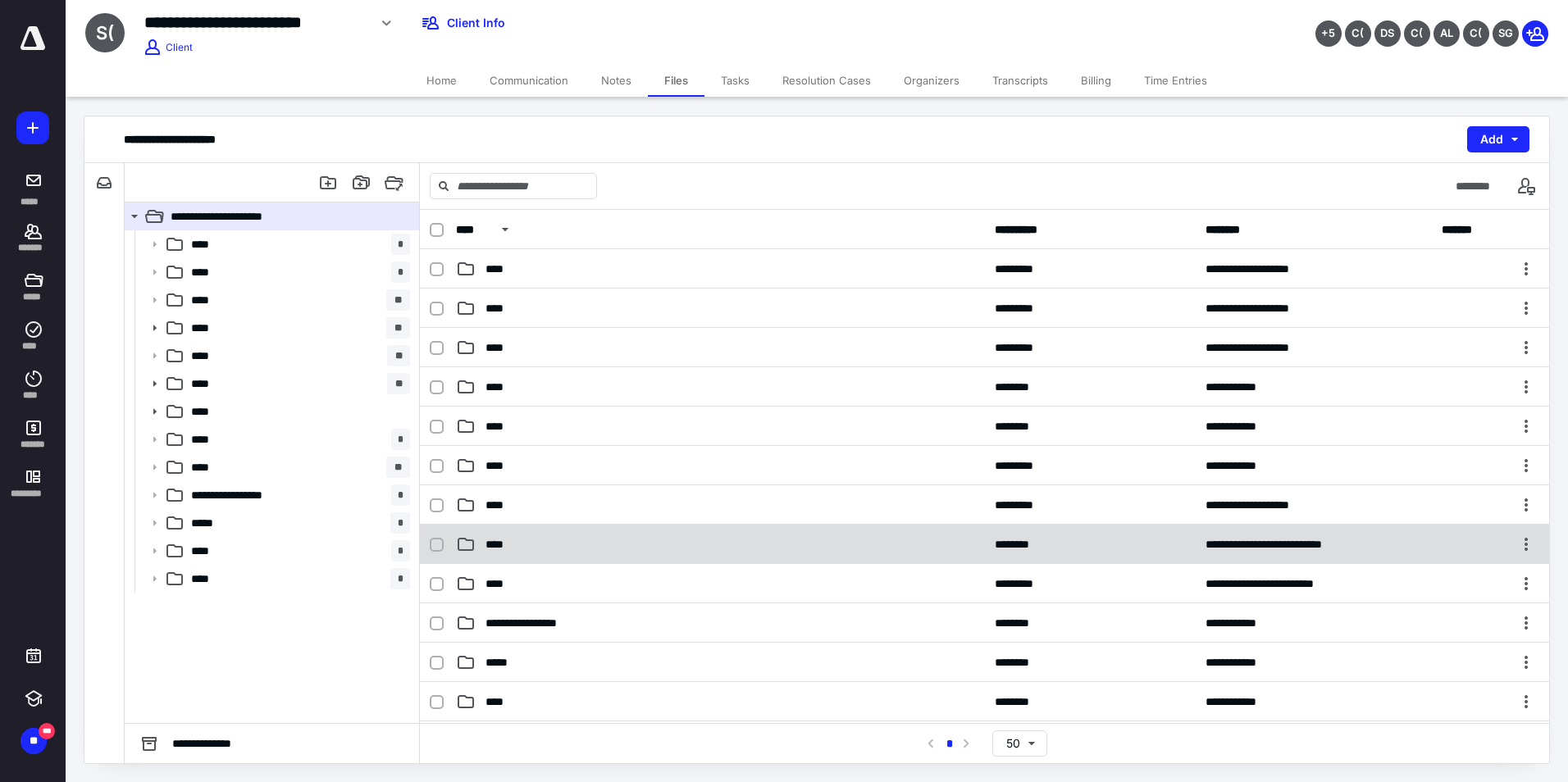 click on "****" at bounding box center (720, 544) 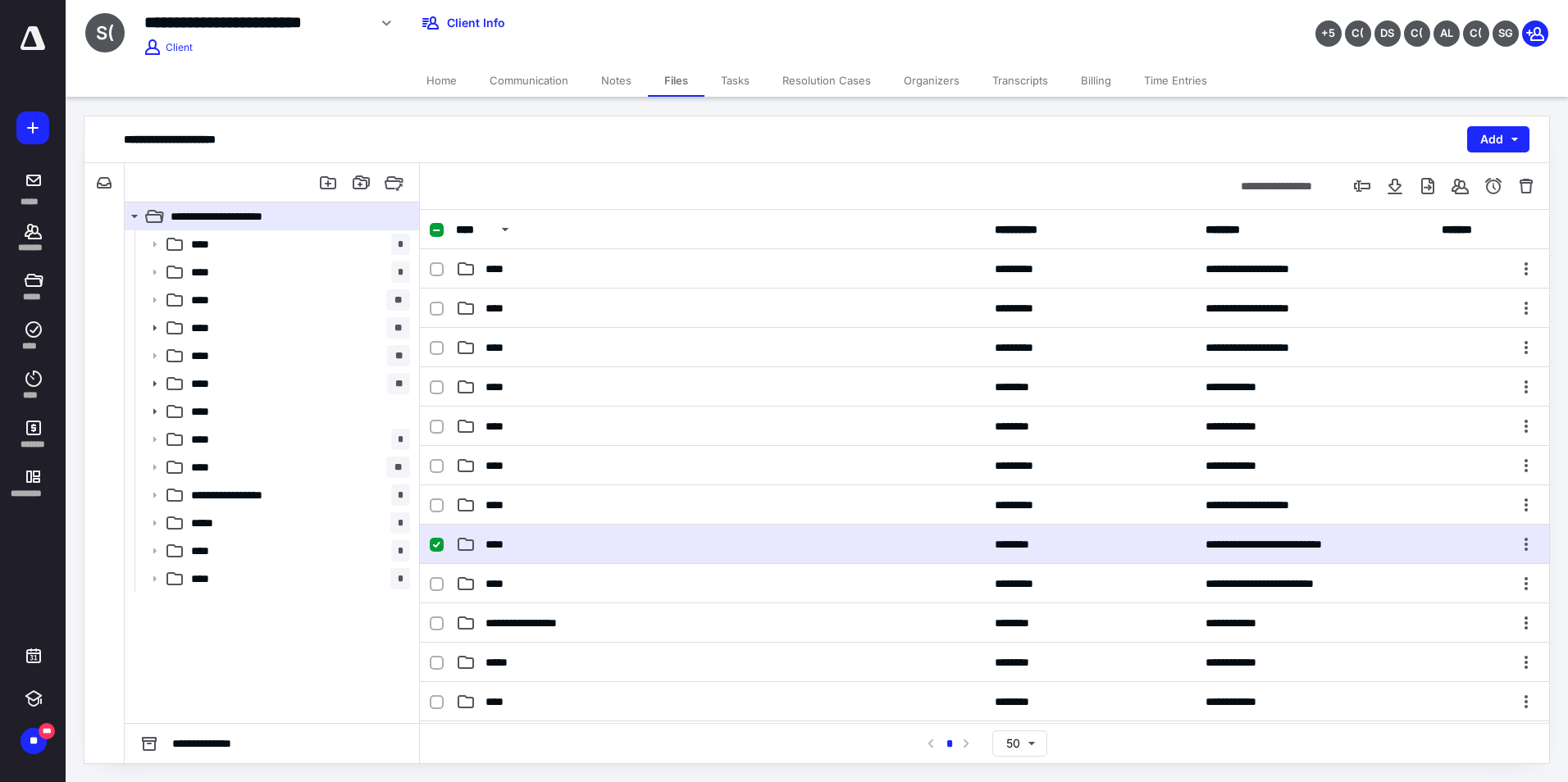 click on "****" at bounding box center (720, 544) 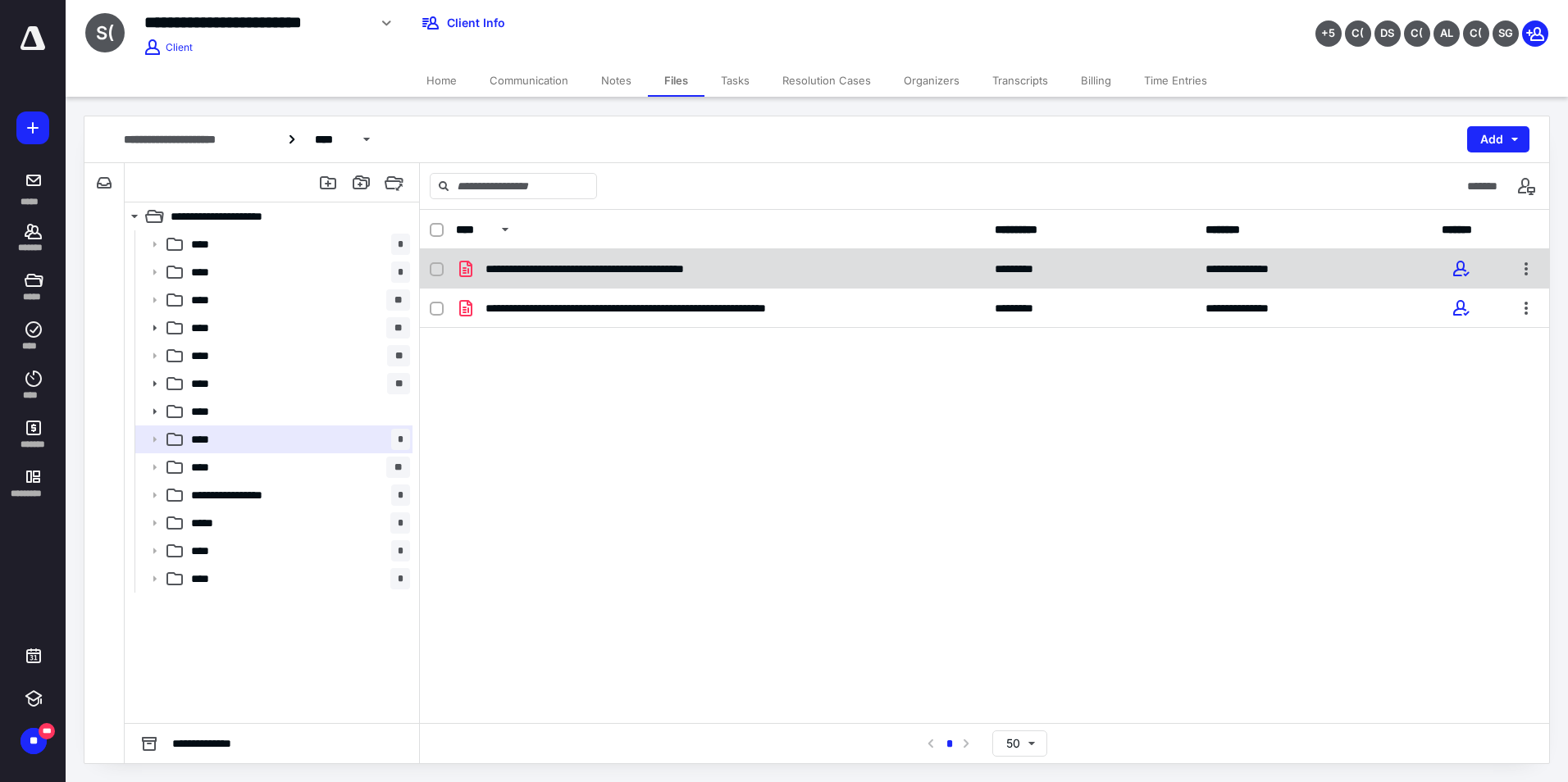 click on "**********" at bounding box center (622, 269) 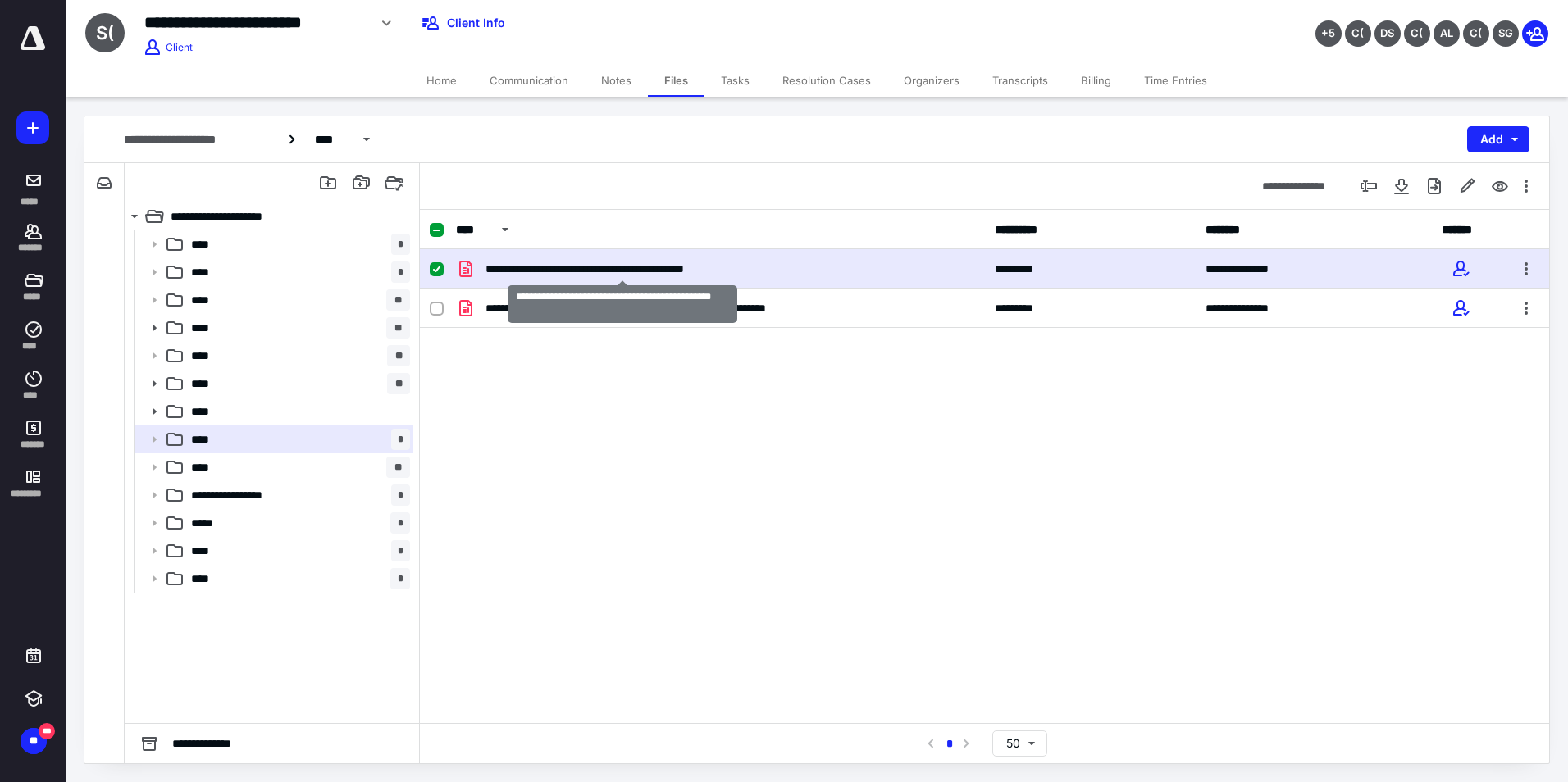 click on "**********" at bounding box center [622, 269] 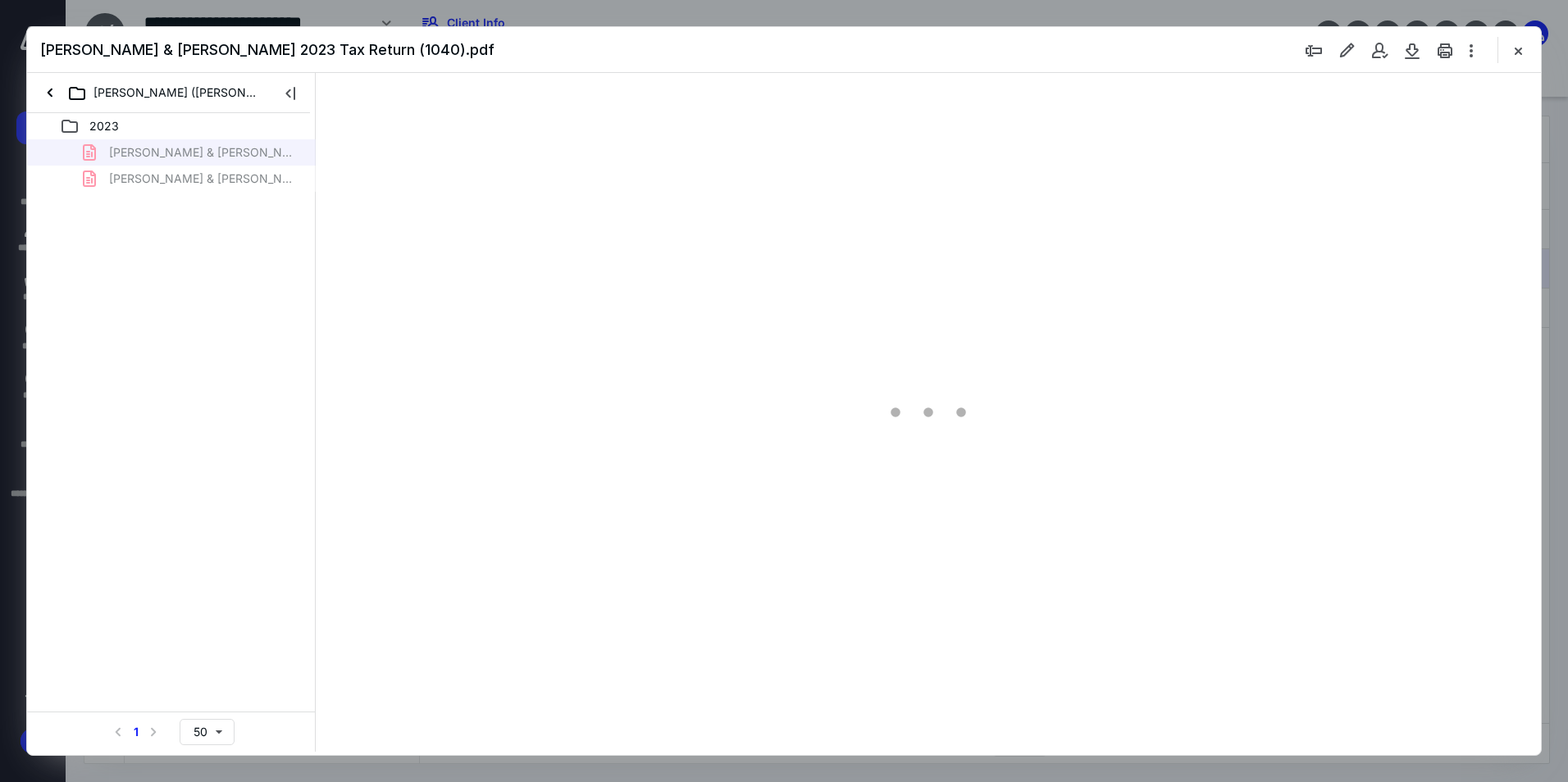 scroll, scrollTop: 0, scrollLeft: 0, axis: both 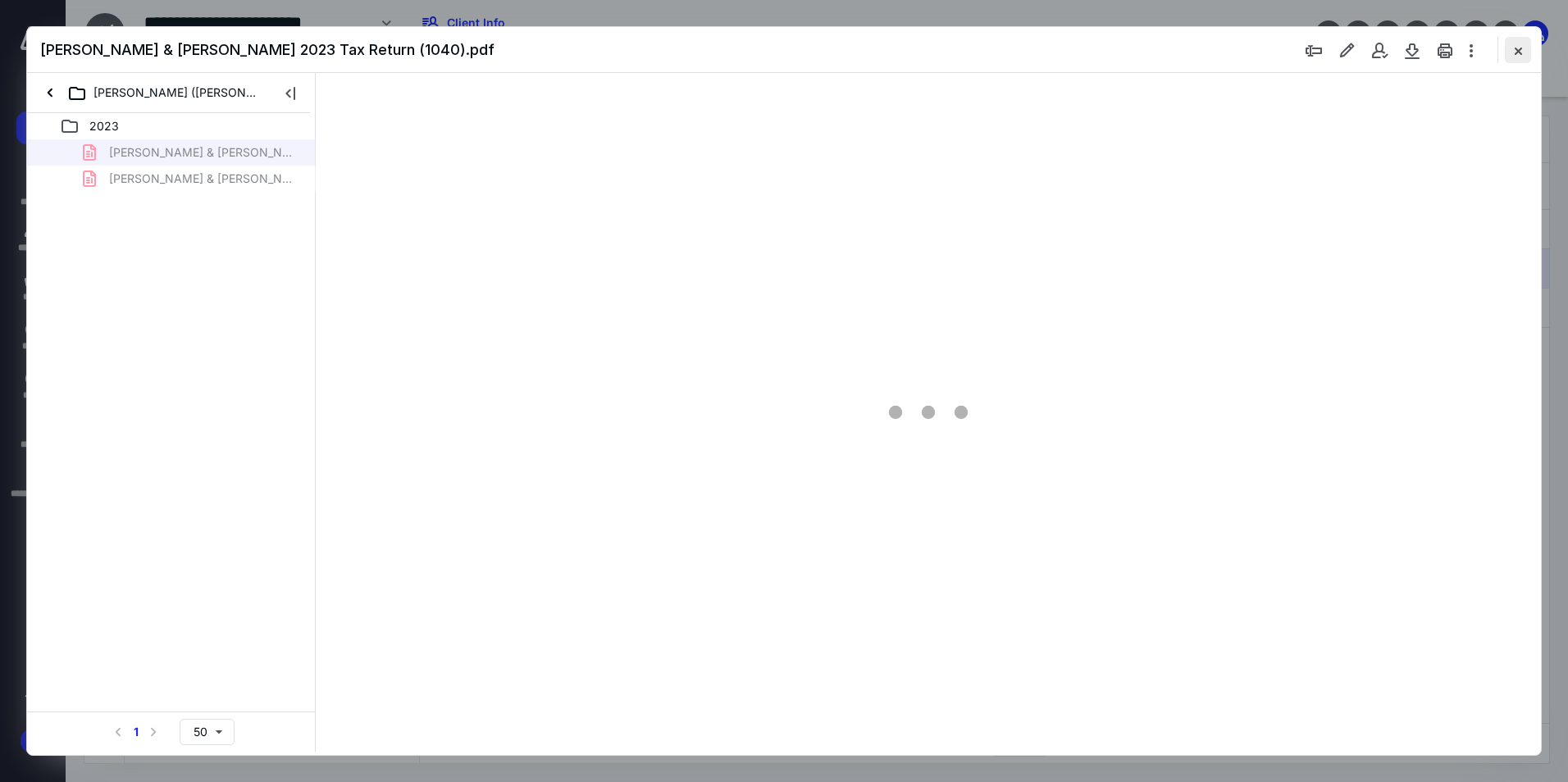 type on "94" 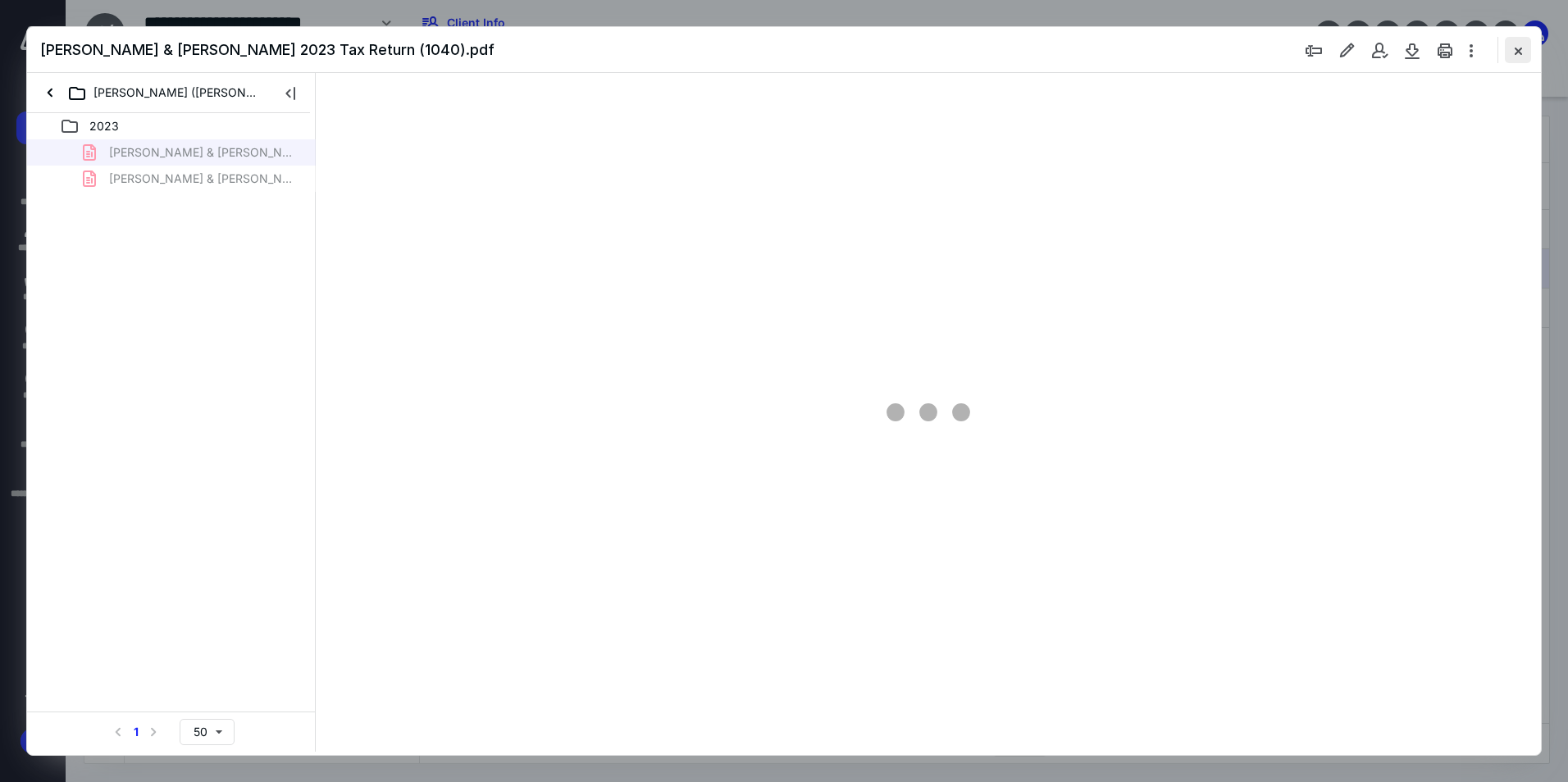 scroll, scrollTop: 66, scrollLeft: 0, axis: vertical 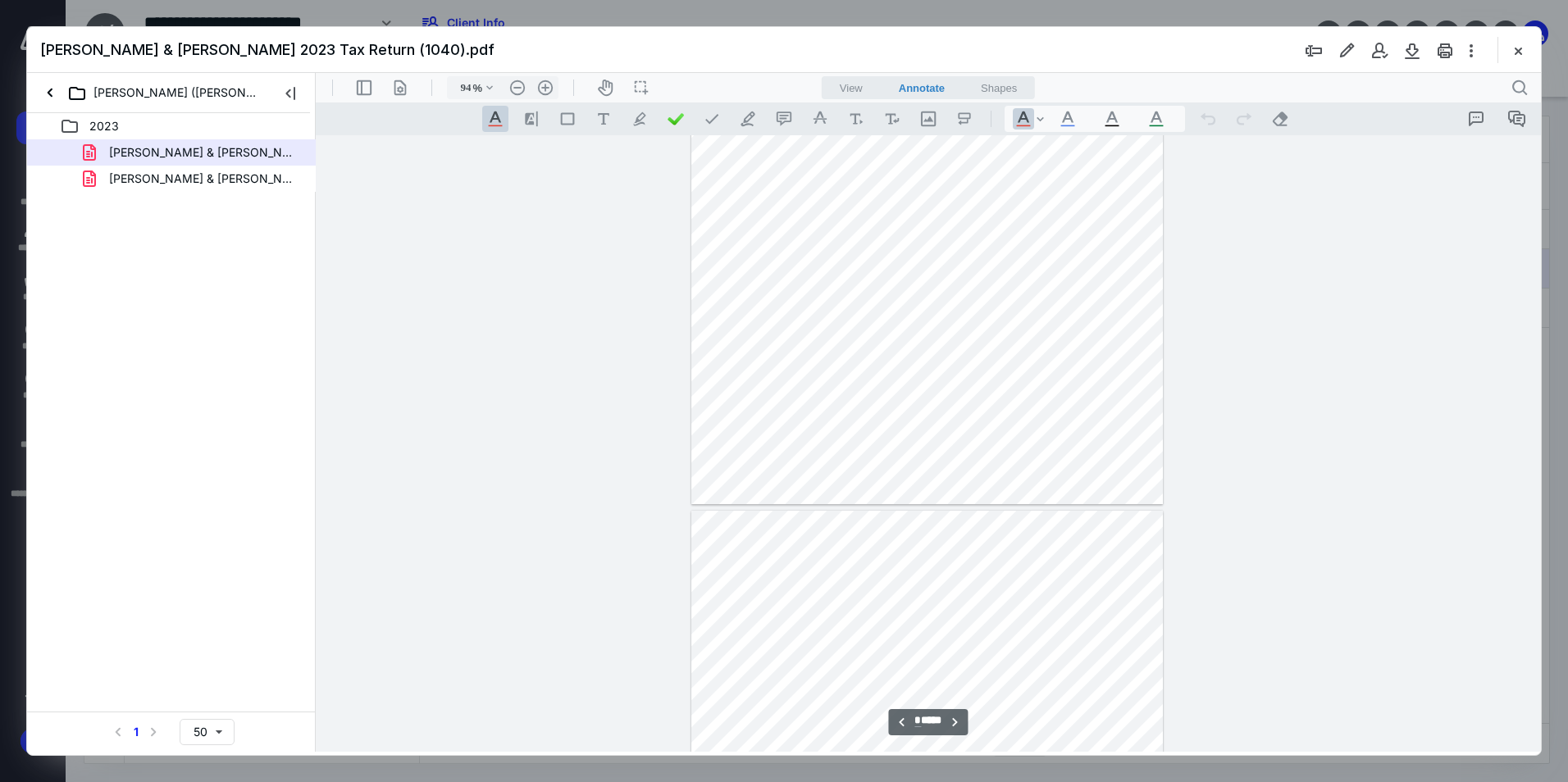 type on "*" 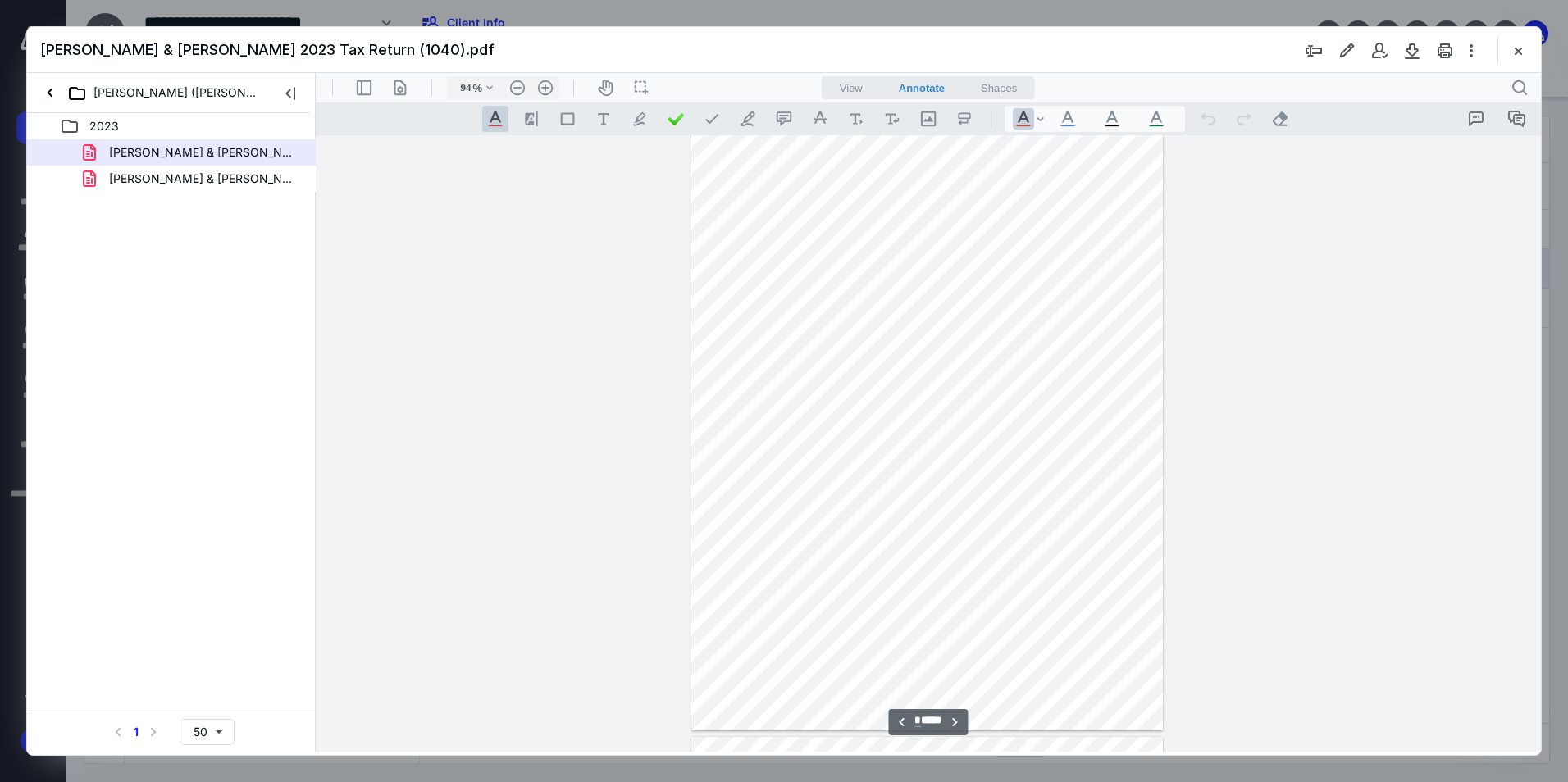 scroll, scrollTop: 2062, scrollLeft: 0, axis: vertical 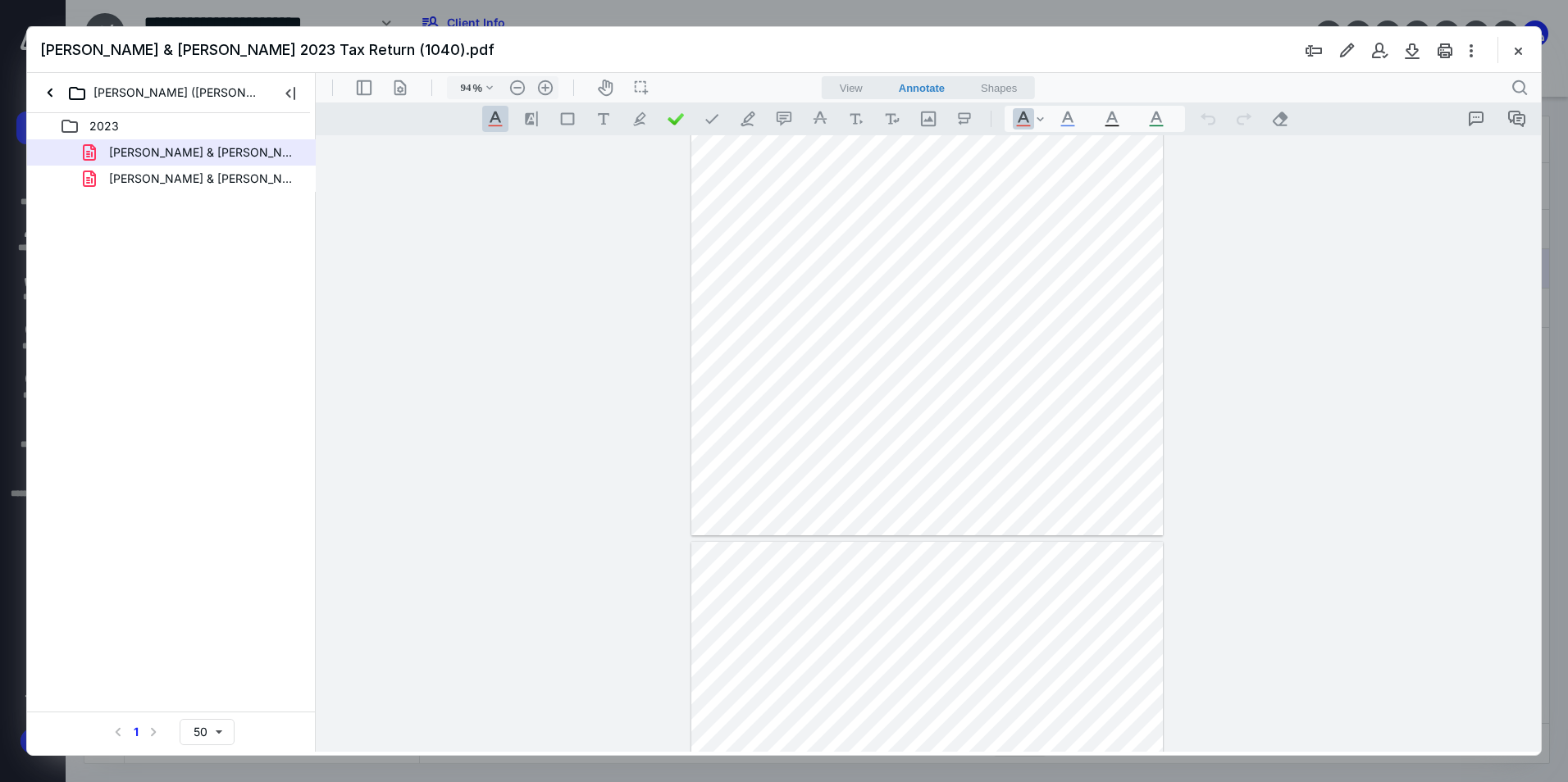 click at bounding box center (928, 443) 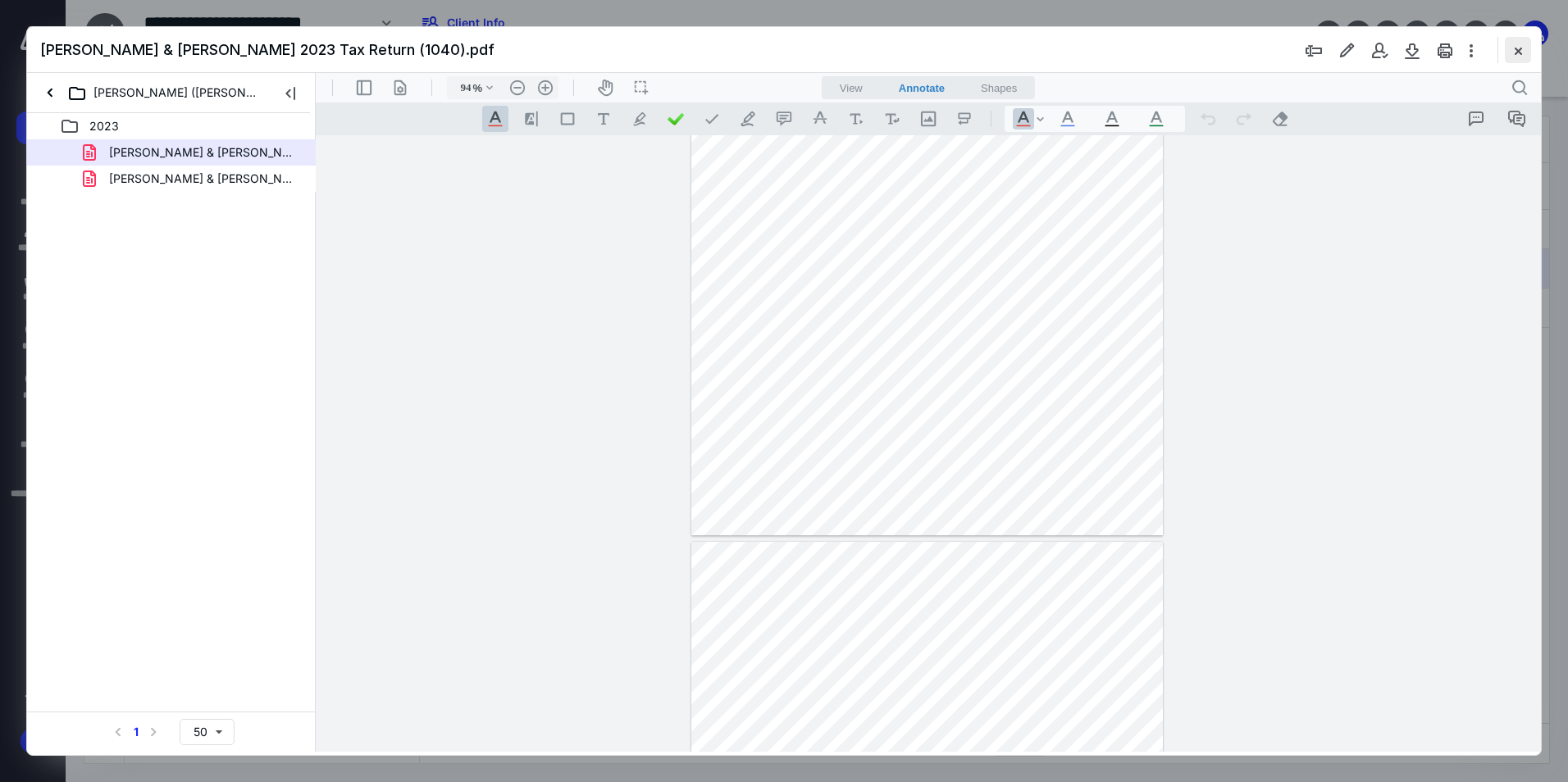 click at bounding box center (1518, 50) 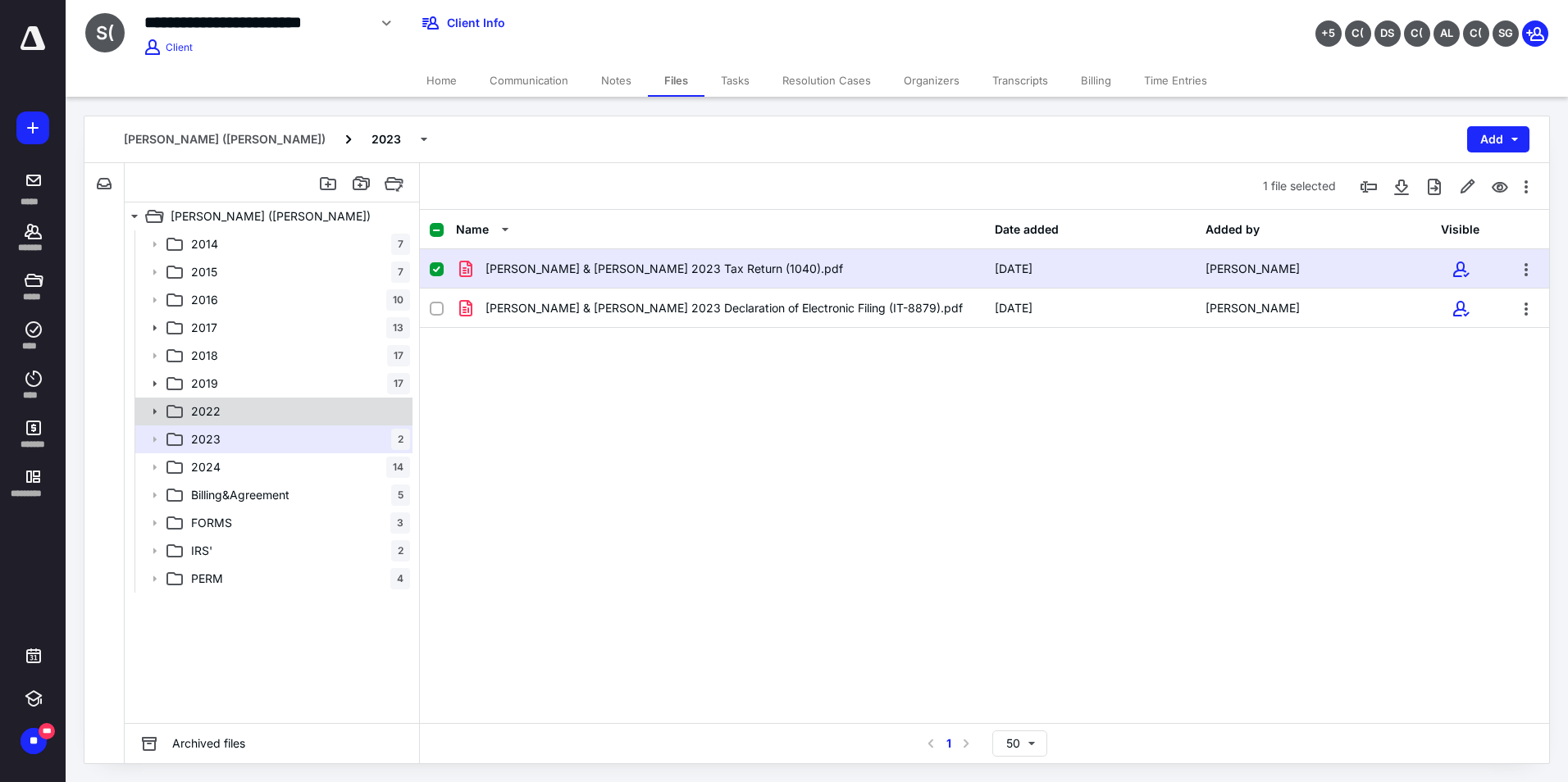 click on "2022" at bounding box center (297, 411) 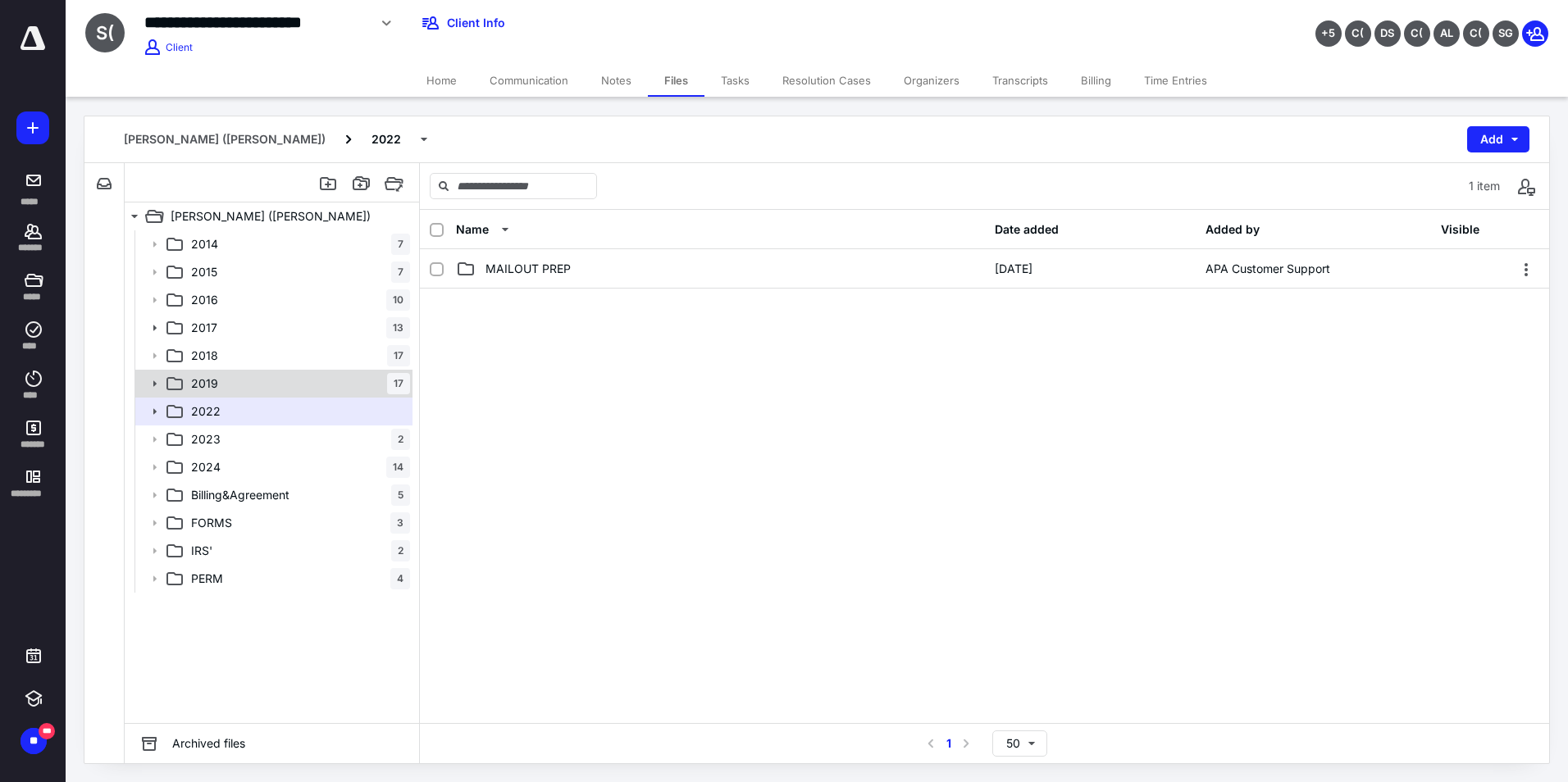 click on "2019 17" at bounding box center (297, 384) 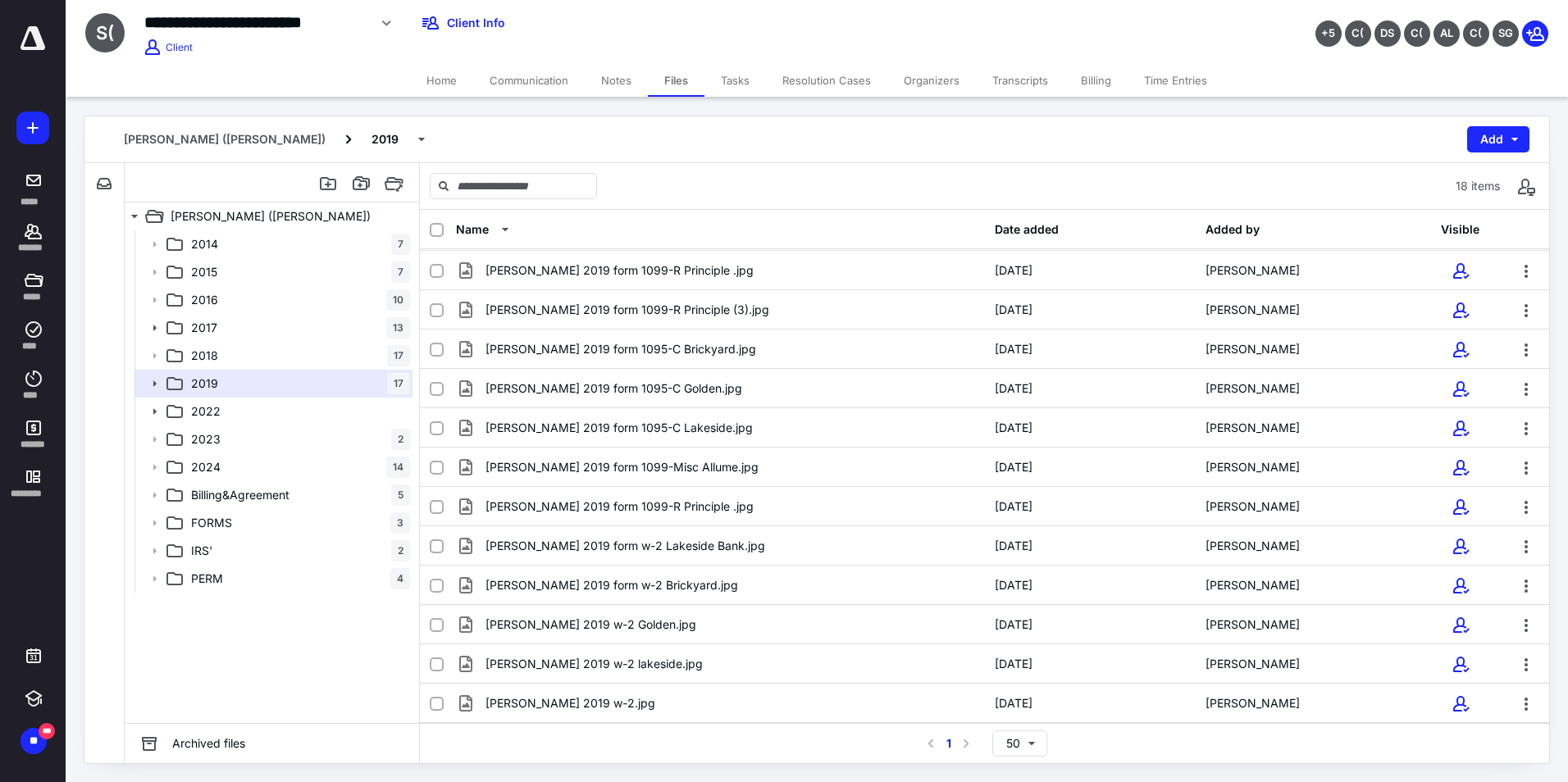 scroll, scrollTop: 0, scrollLeft: 0, axis: both 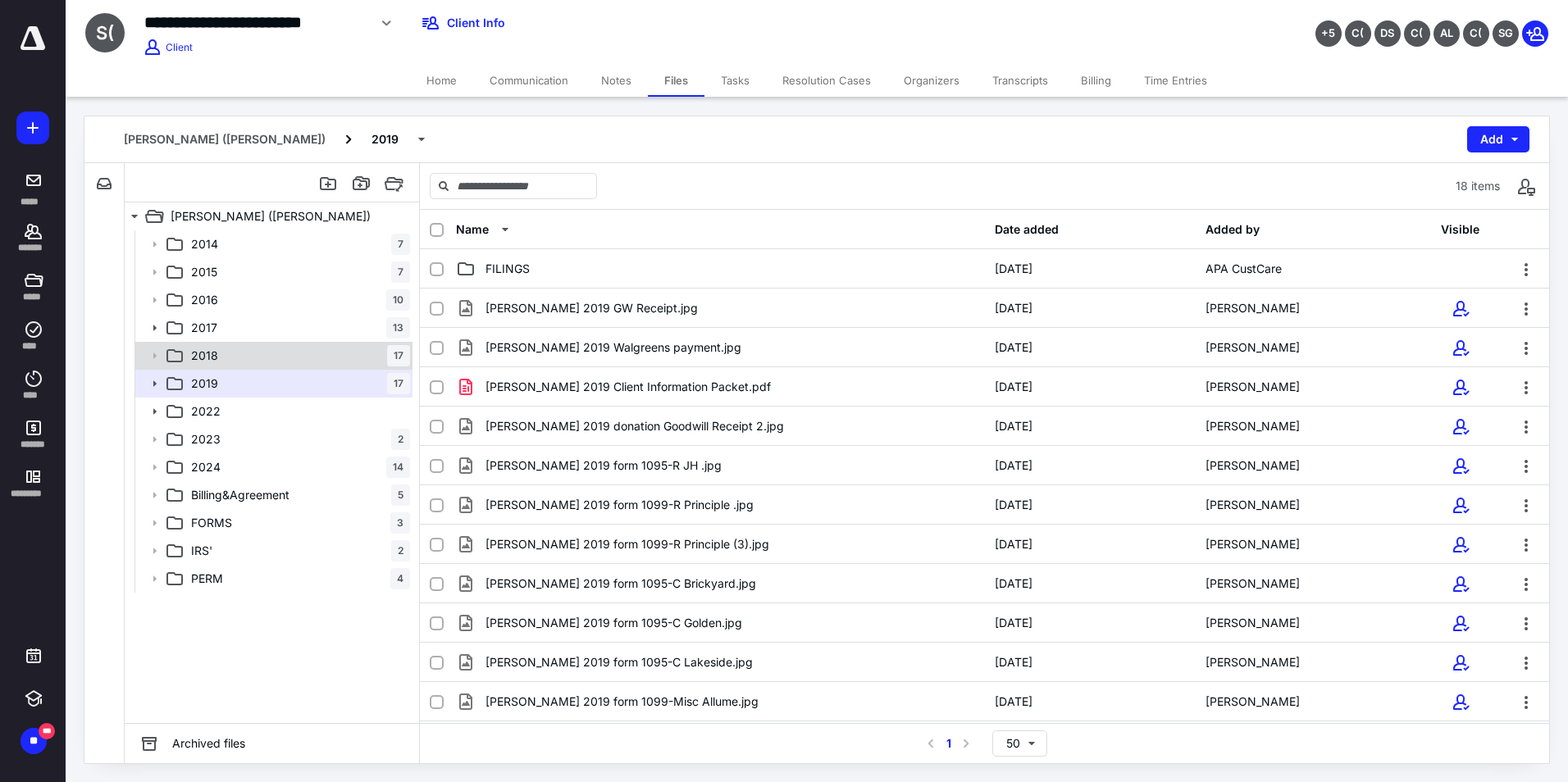 click on "2018 17" at bounding box center [297, 356] 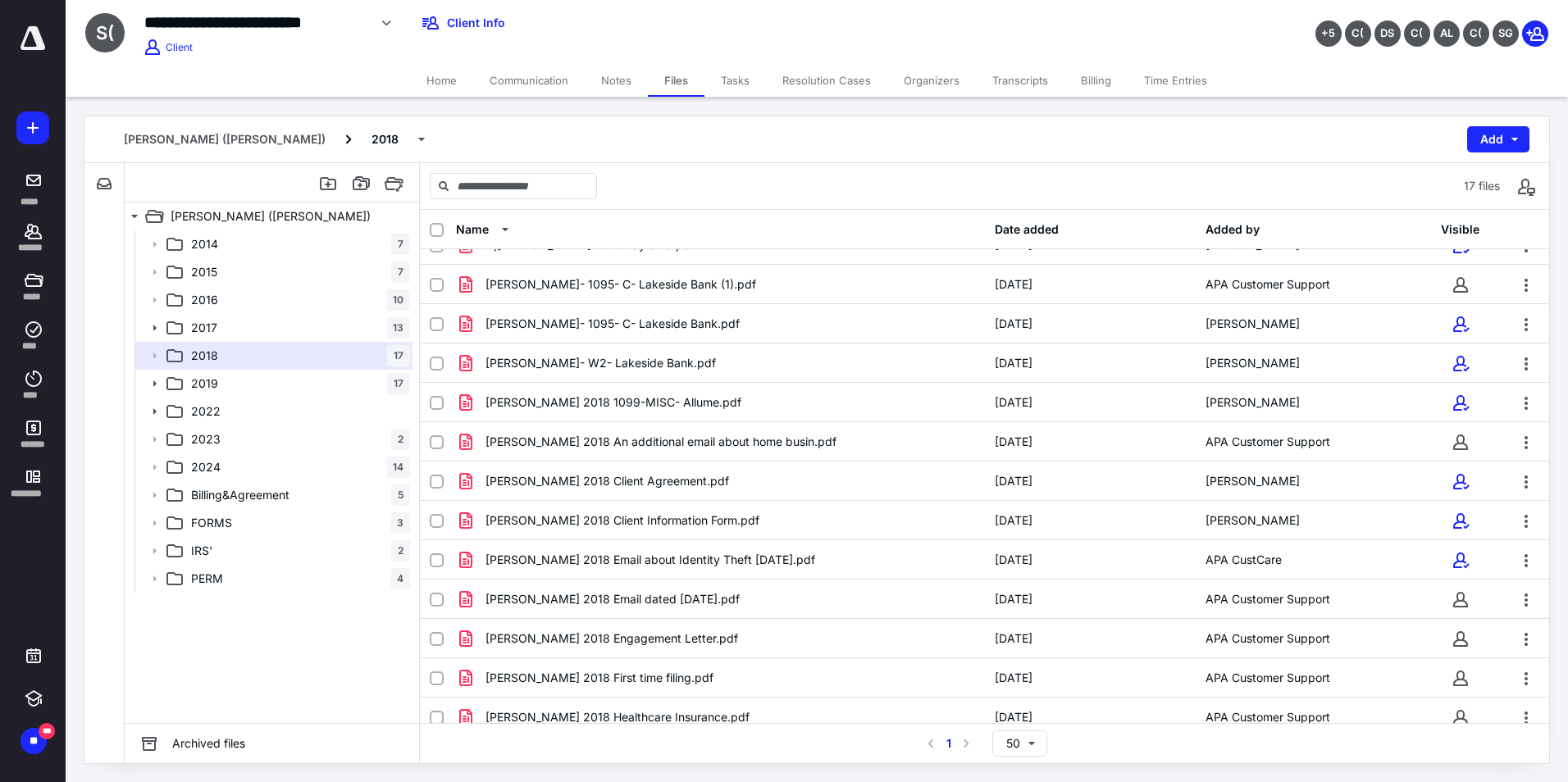 scroll, scrollTop: 0, scrollLeft: 0, axis: both 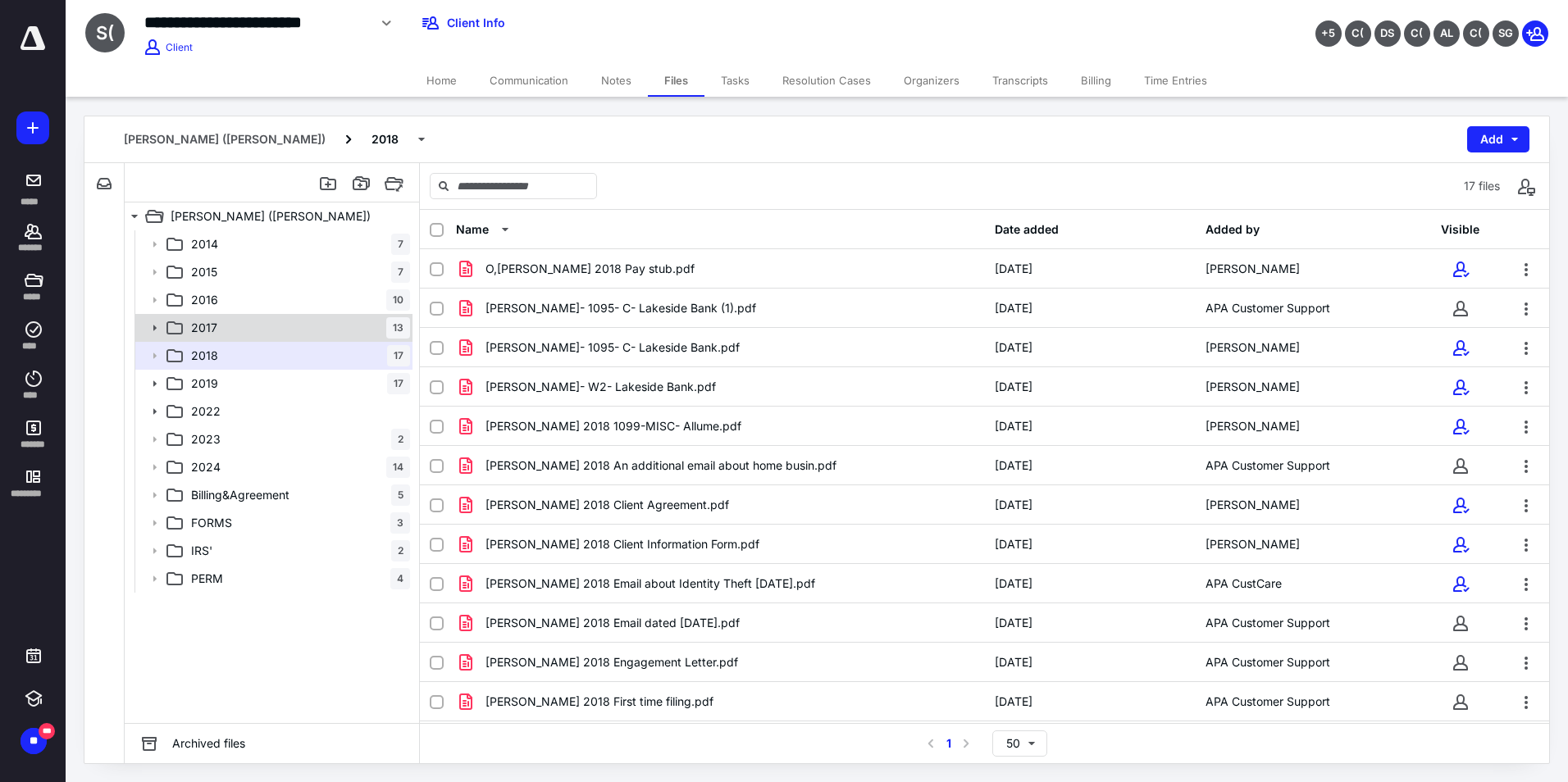 click on "2017 13" at bounding box center (297, 328) 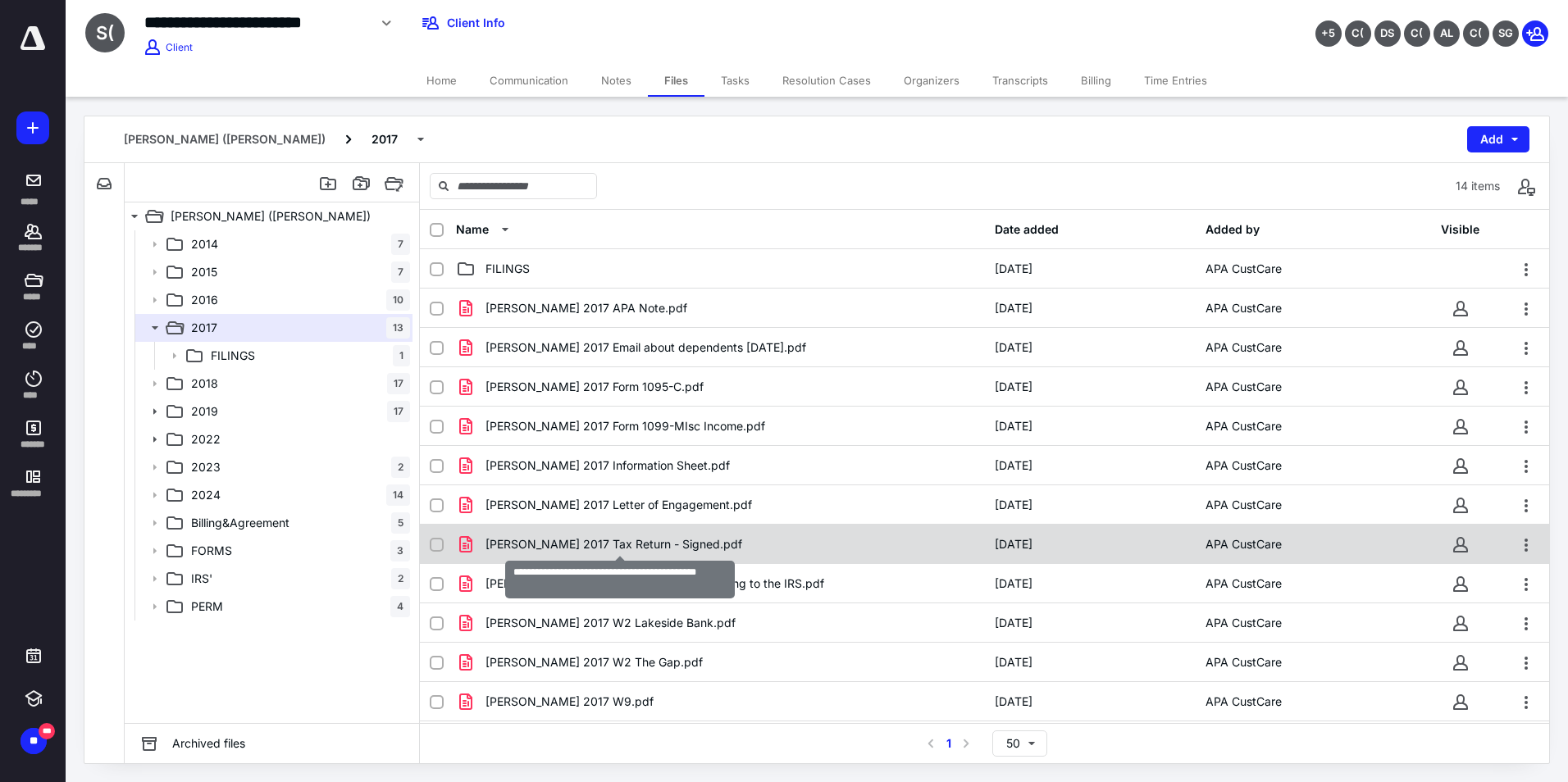 click on "[PERSON_NAME] 2017 Tax Return - Signed.pdf" at bounding box center [613, 544] 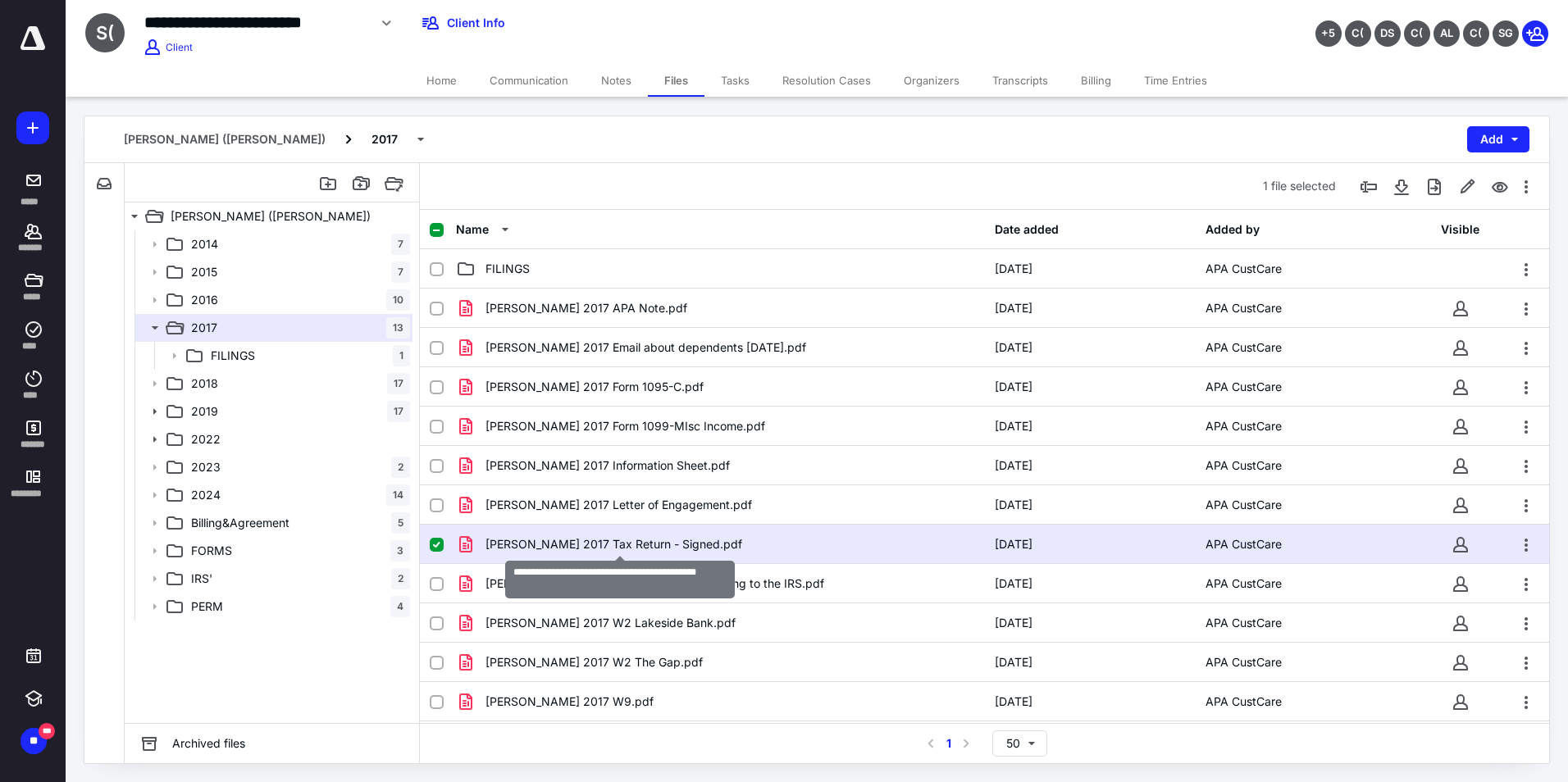 click on "[PERSON_NAME] 2017 Tax Return - Signed.pdf" at bounding box center (613, 544) 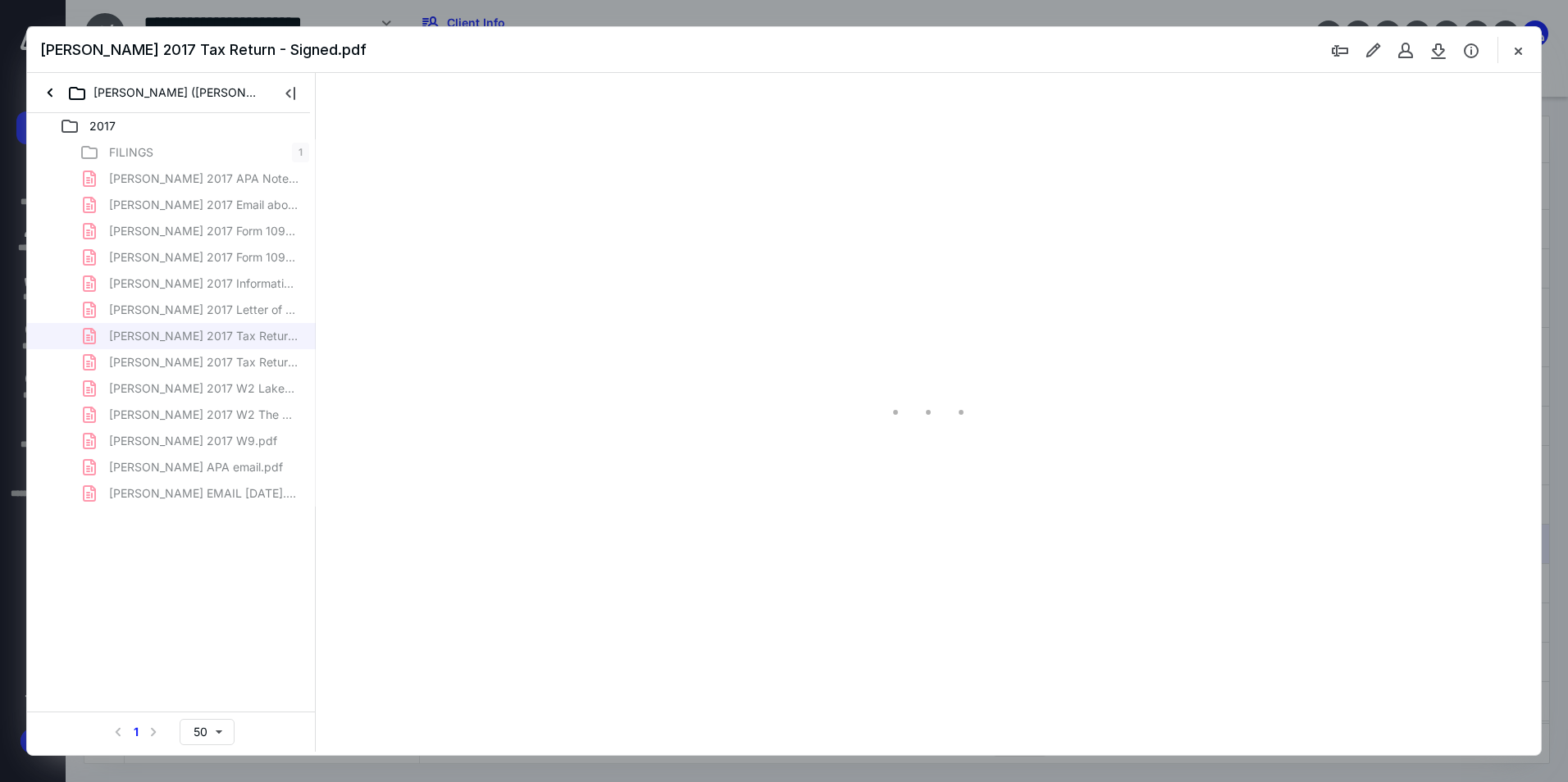 scroll, scrollTop: 0, scrollLeft: 0, axis: both 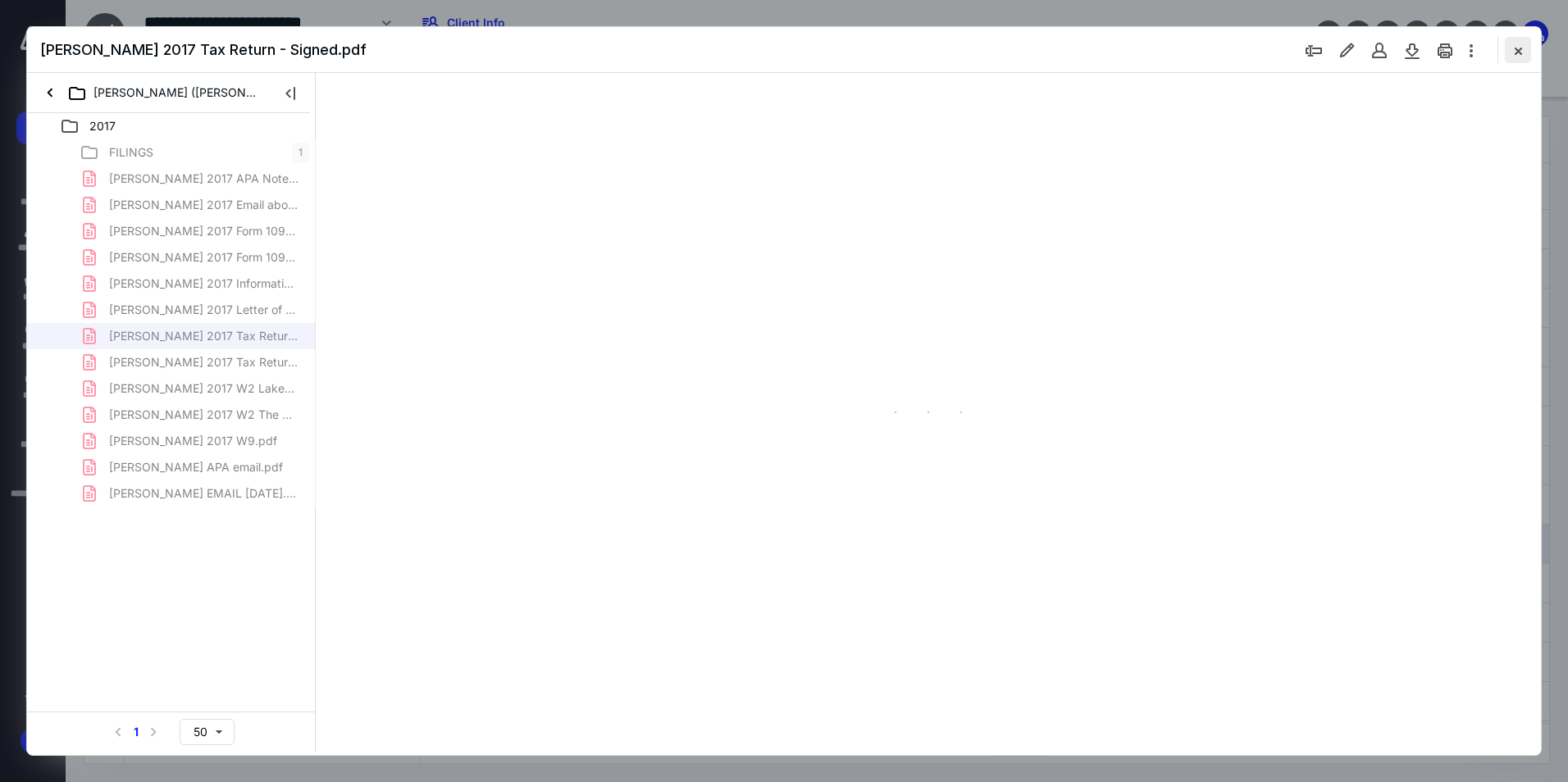 type on "94" 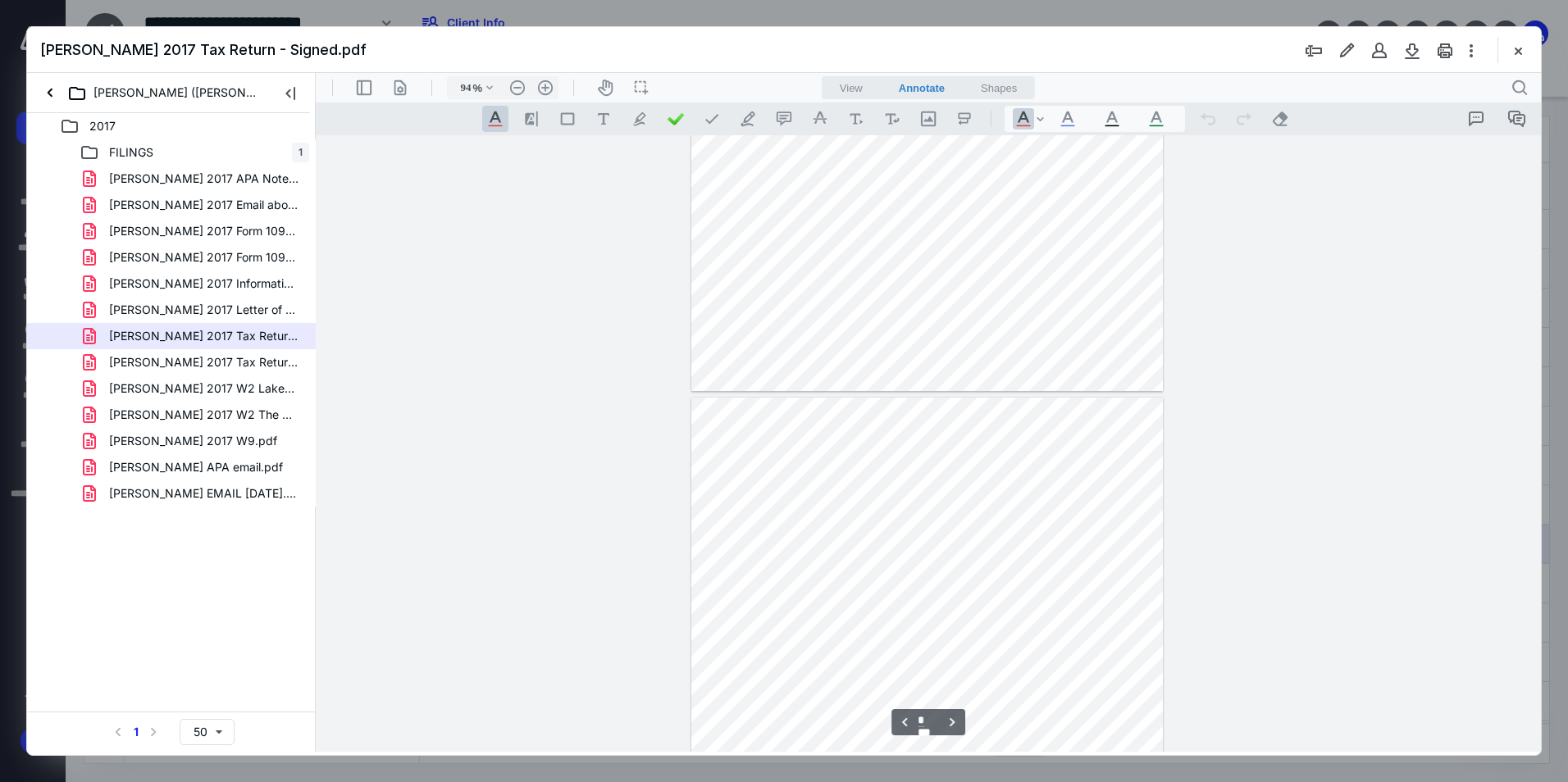 scroll, scrollTop: 0, scrollLeft: 0, axis: both 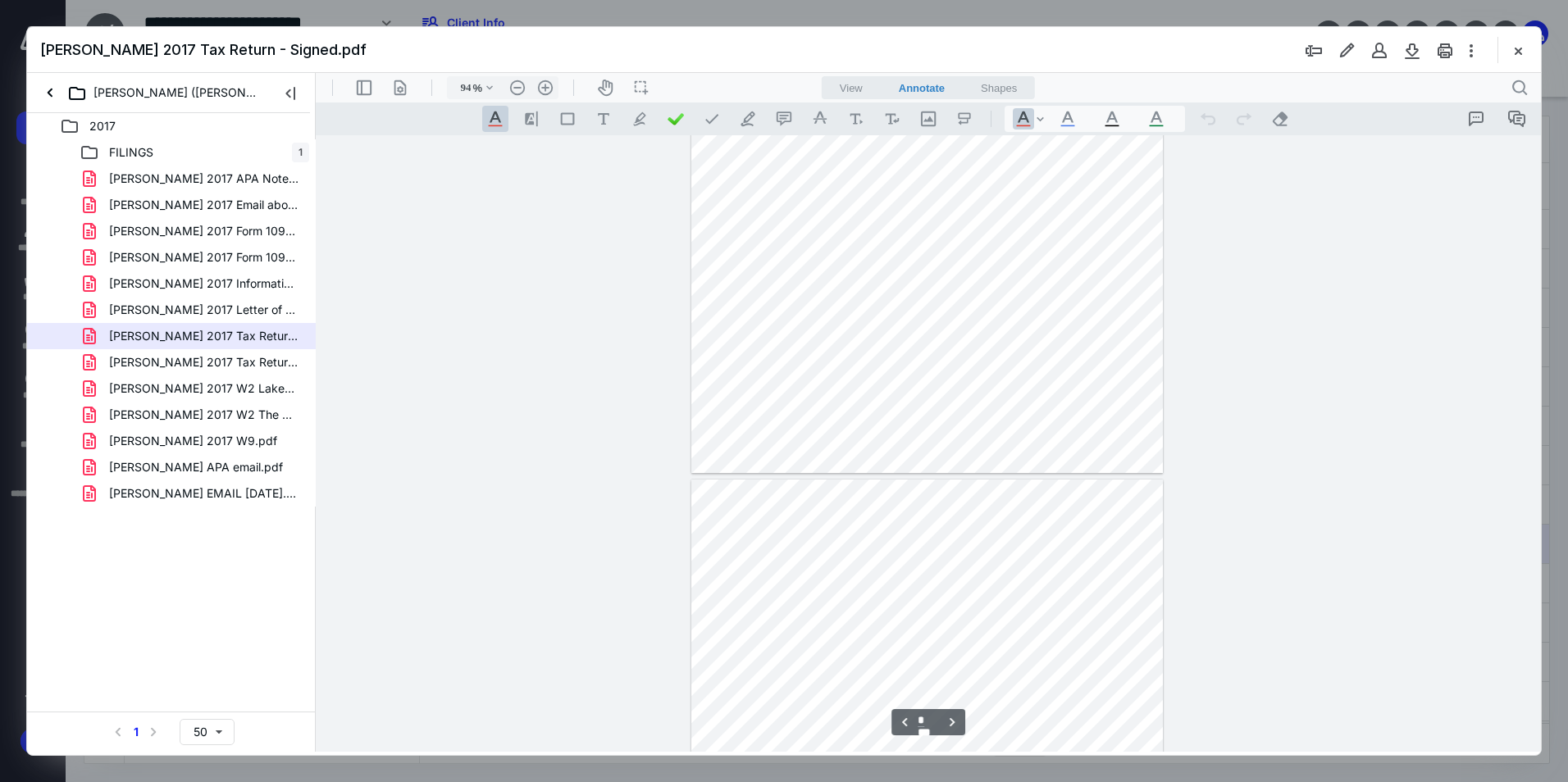 type on "*" 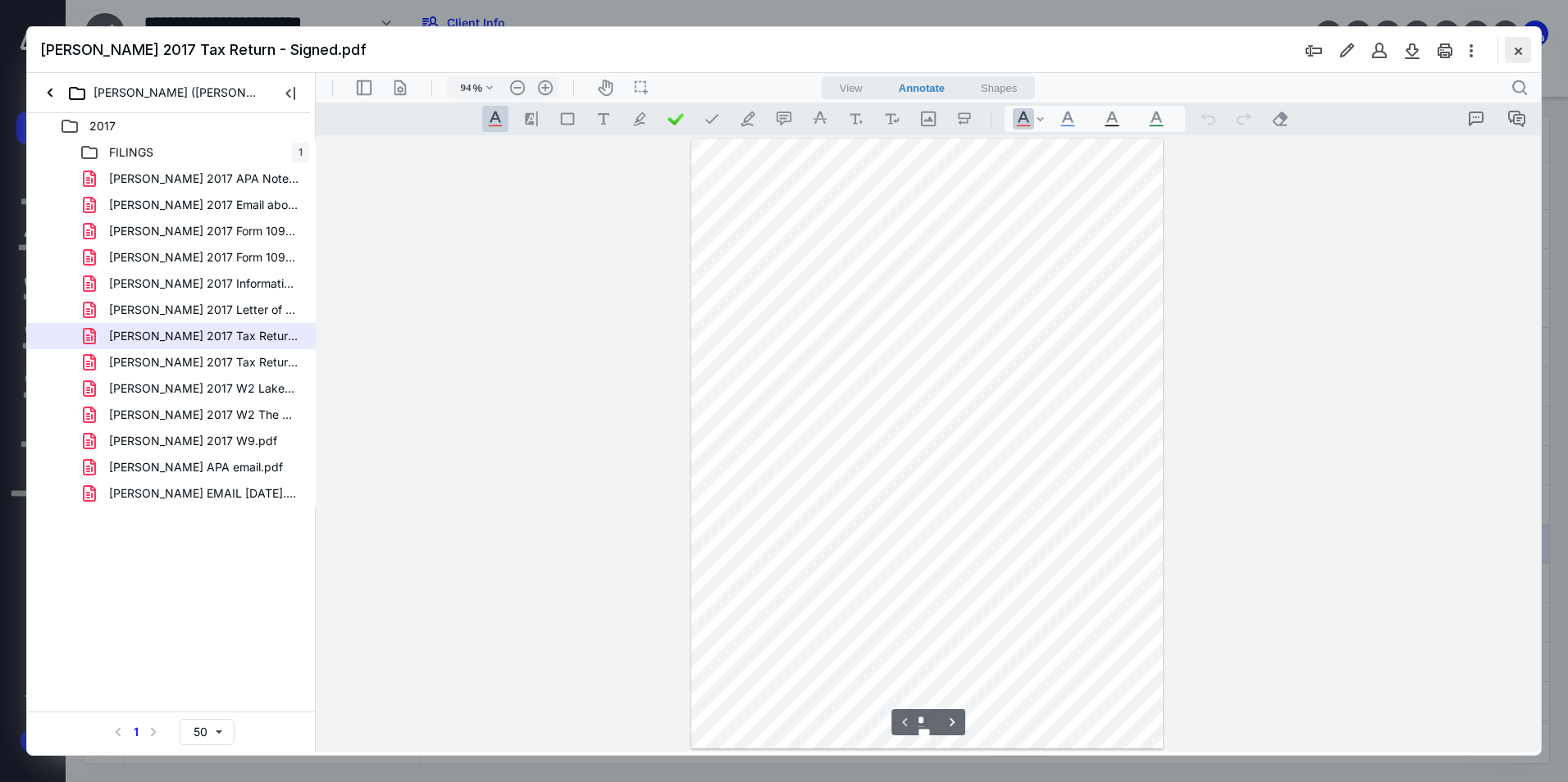 click at bounding box center (1518, 50) 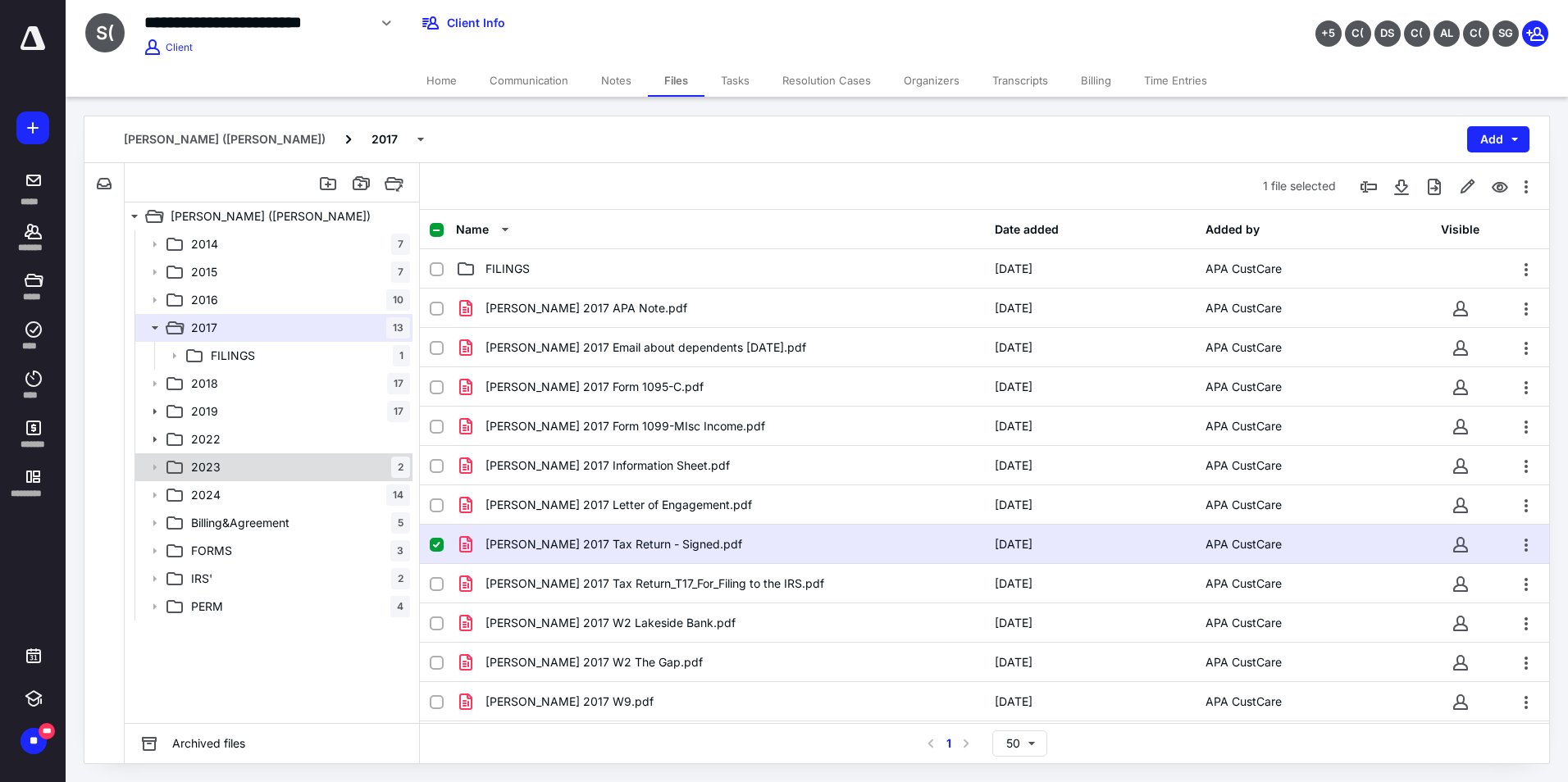 click on "2023 2" at bounding box center [297, 467] 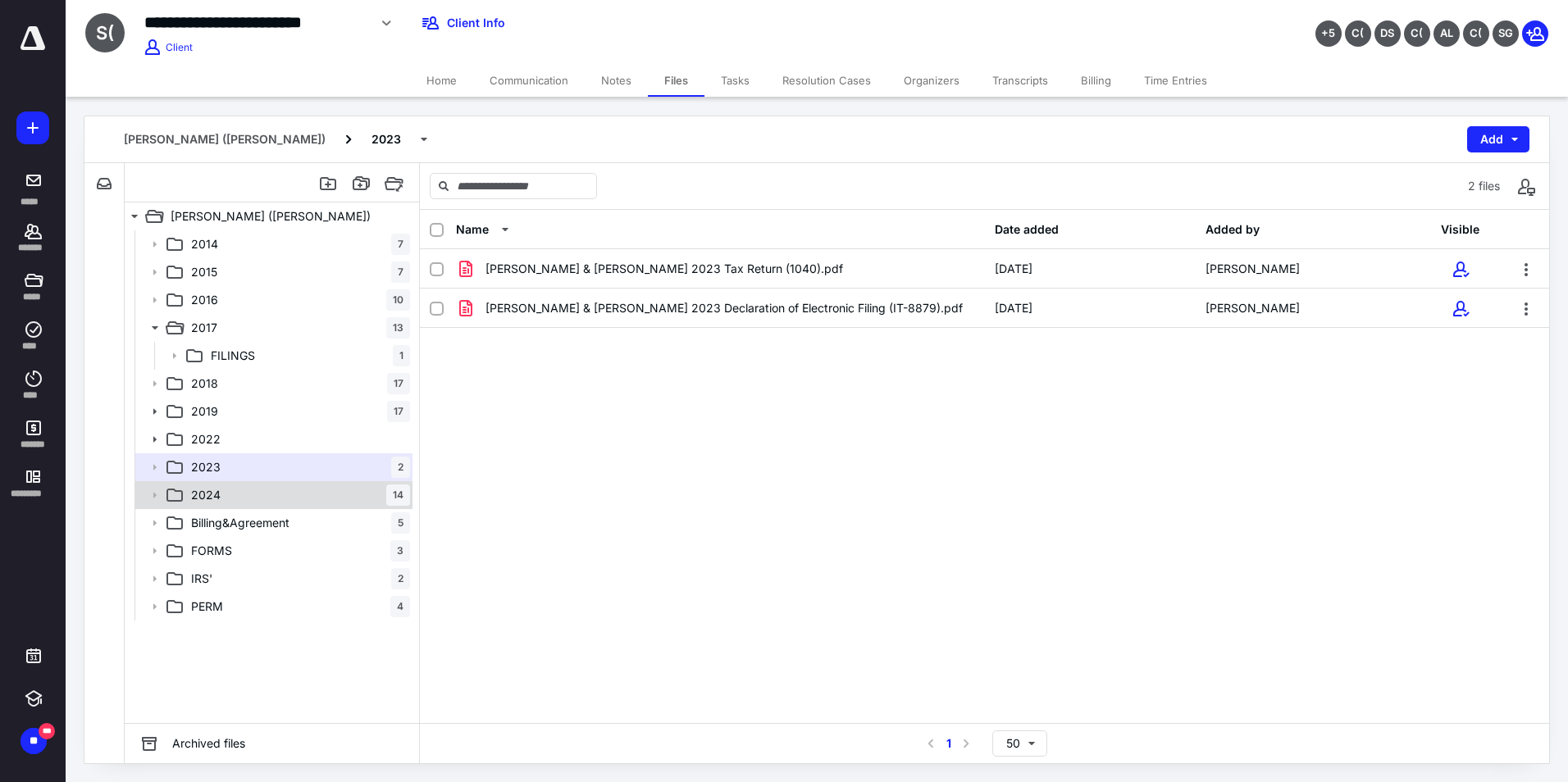 click on "2024 14" at bounding box center (297, 495) 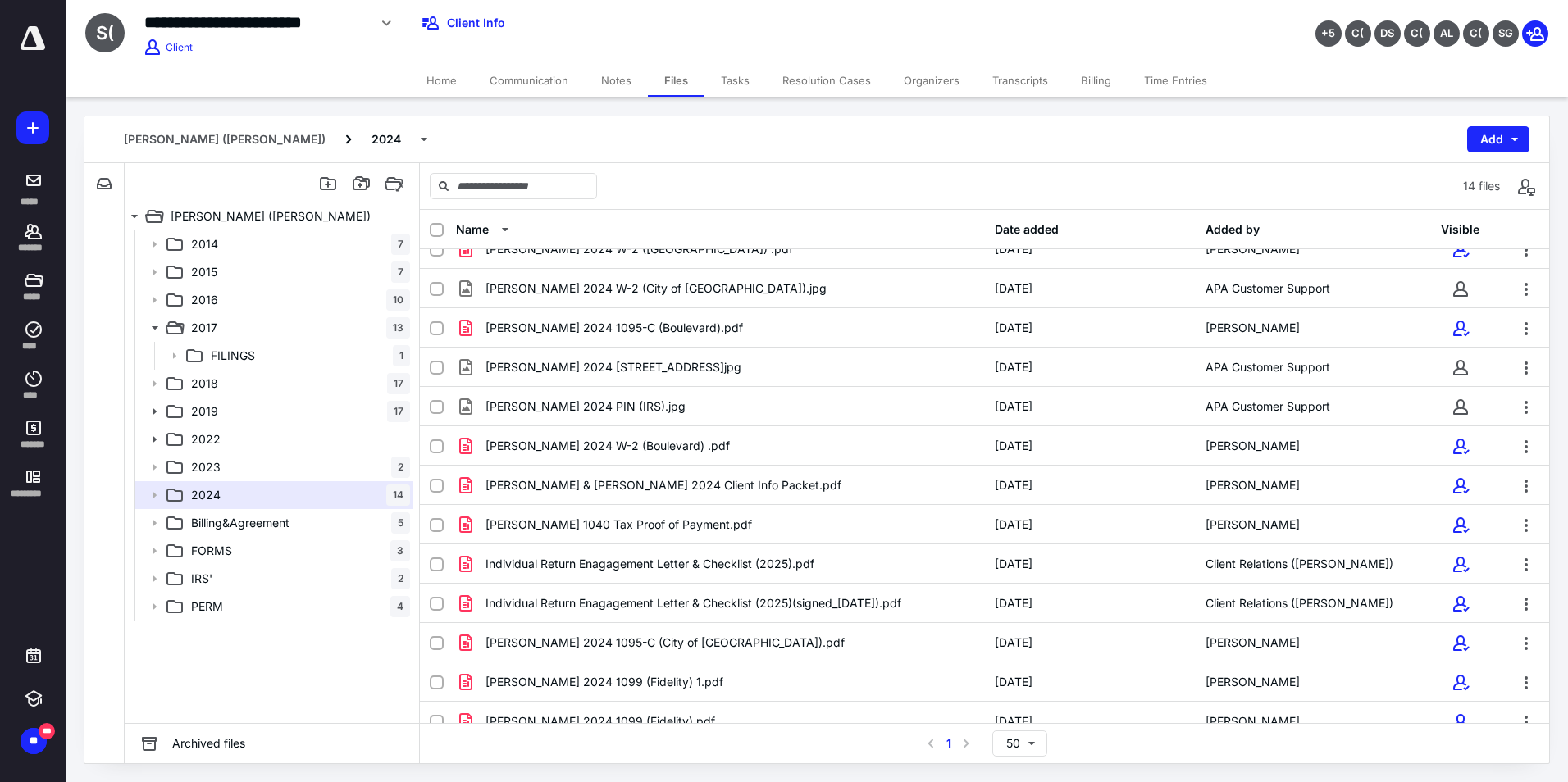 scroll, scrollTop: 77, scrollLeft: 0, axis: vertical 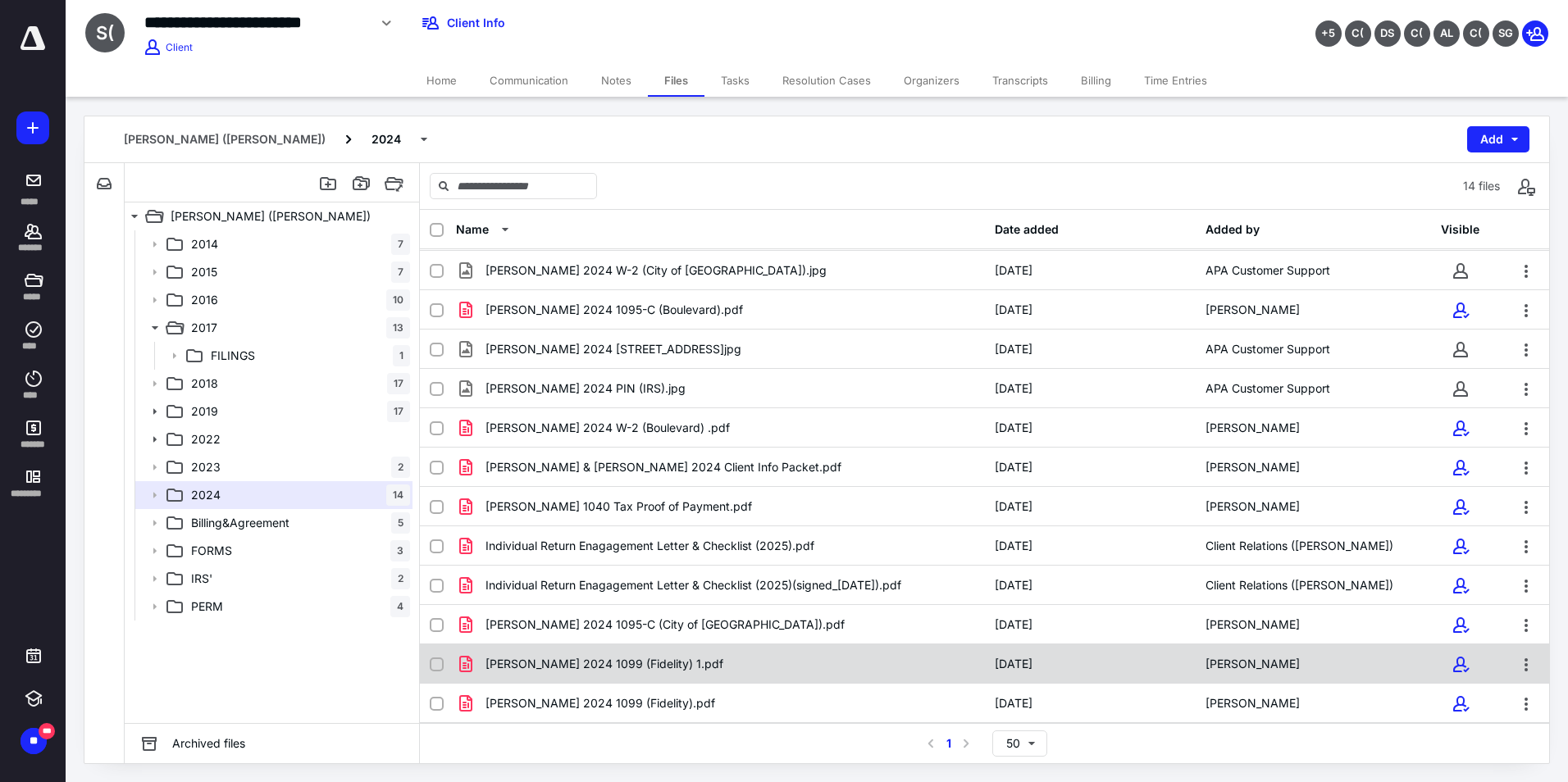 click on "[PERSON_NAME] 2024 1099 (Fidelity) 1.pdf [DATE] [PERSON_NAME]" at bounding box center (984, 664) 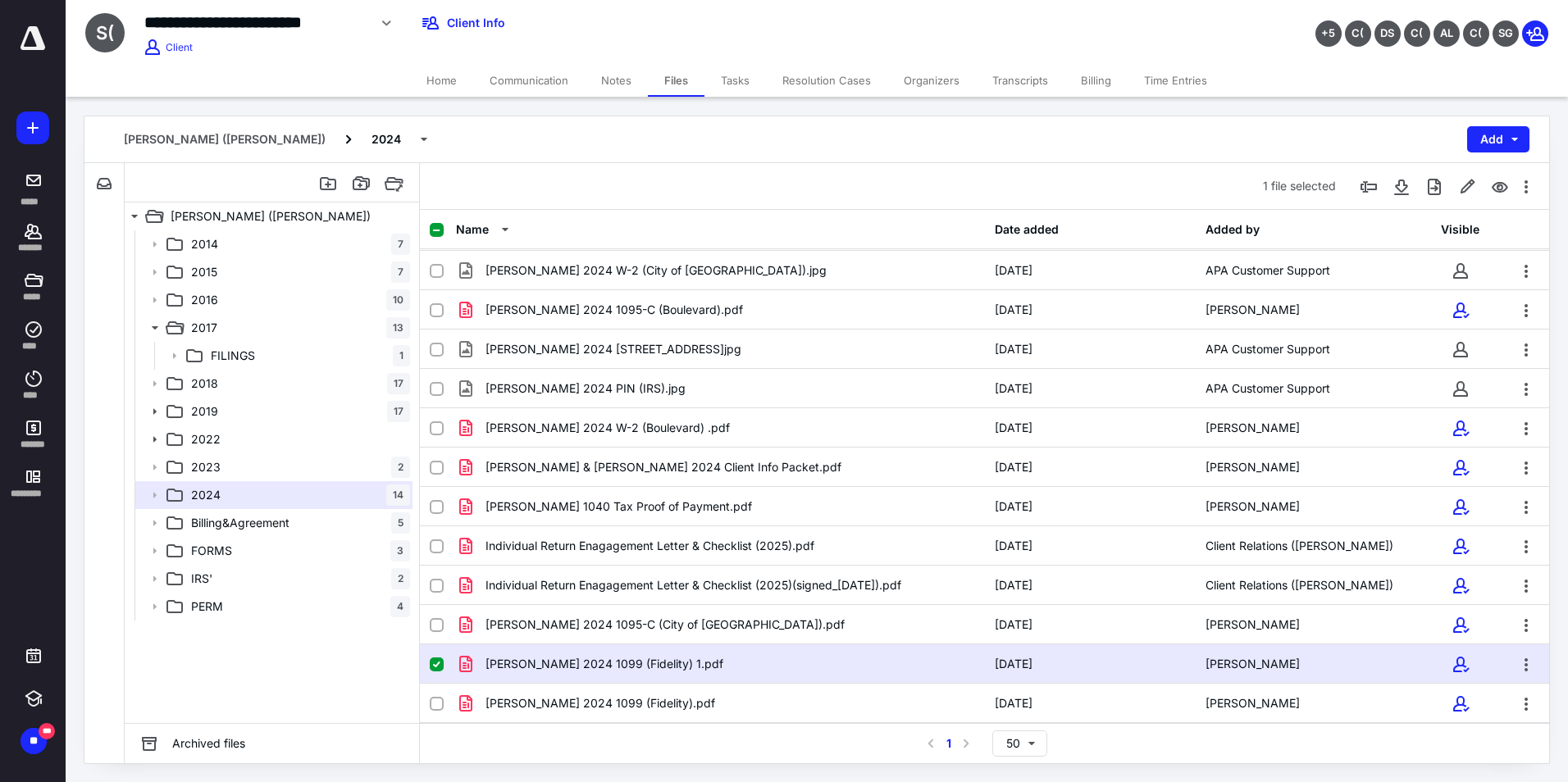 click on "[PERSON_NAME] 2024 1099 (Fidelity) 1.pdf [DATE] [PERSON_NAME]" at bounding box center [984, 664] 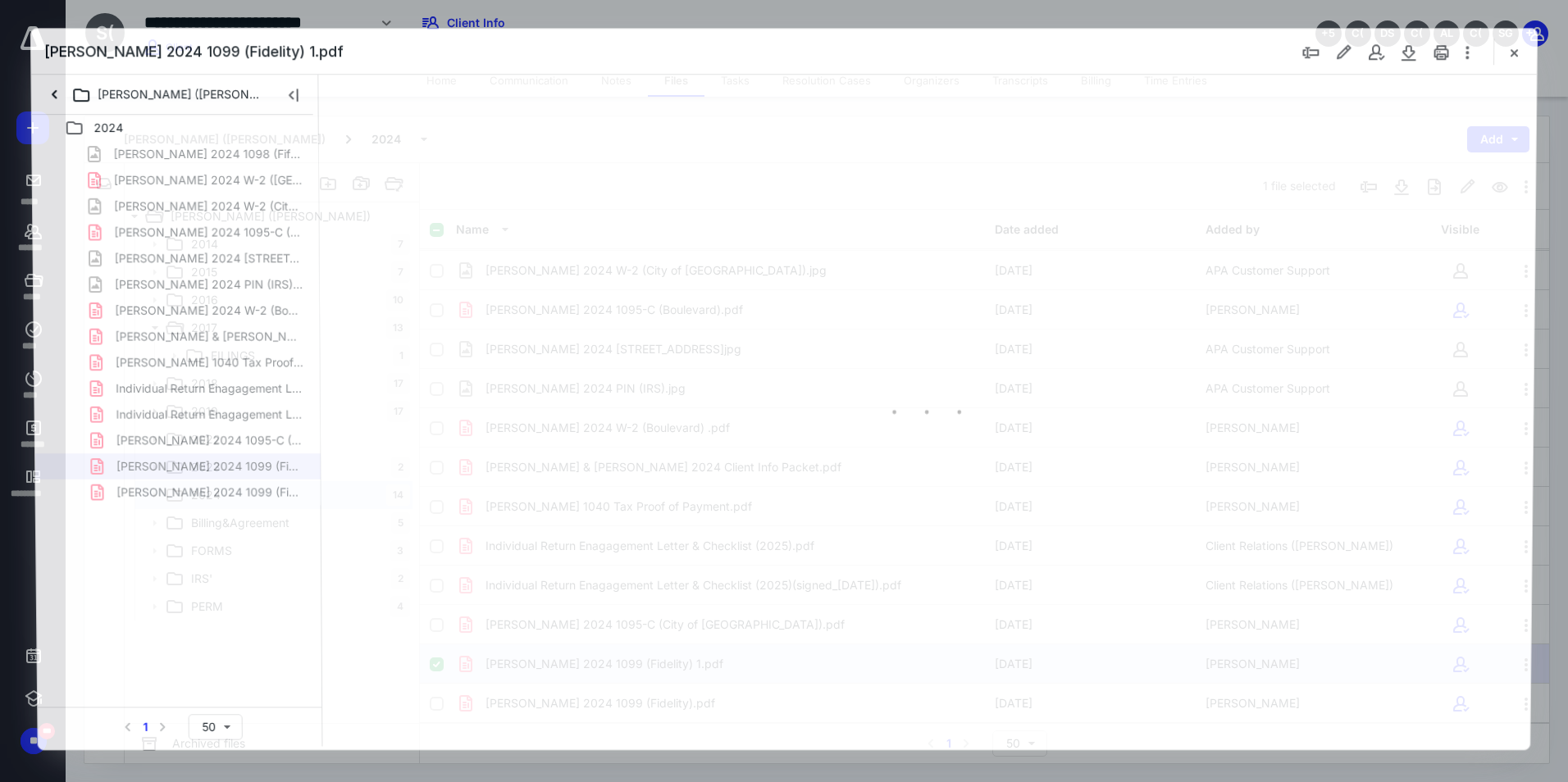 scroll, scrollTop: 0, scrollLeft: 0, axis: both 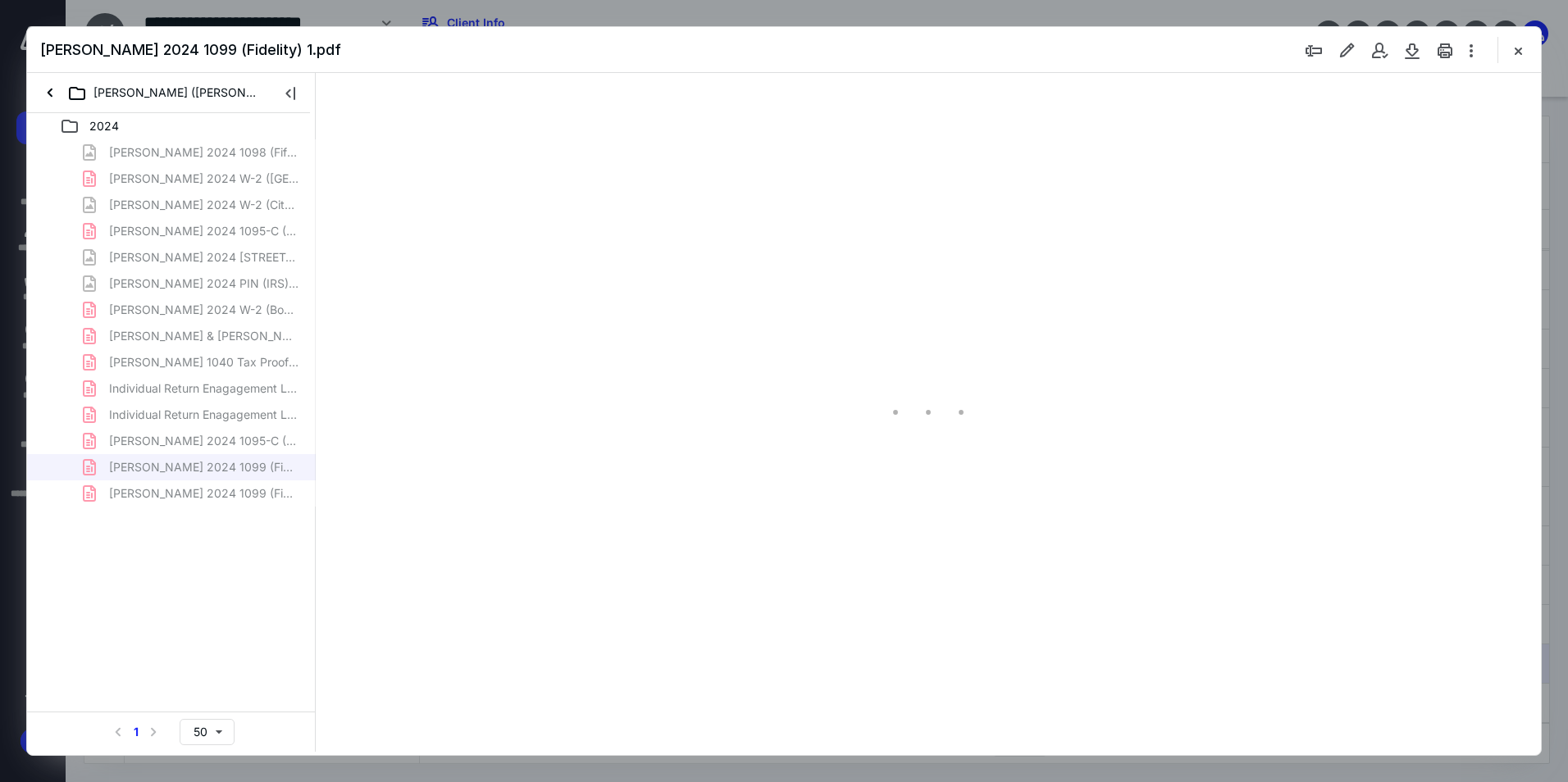 type on "122" 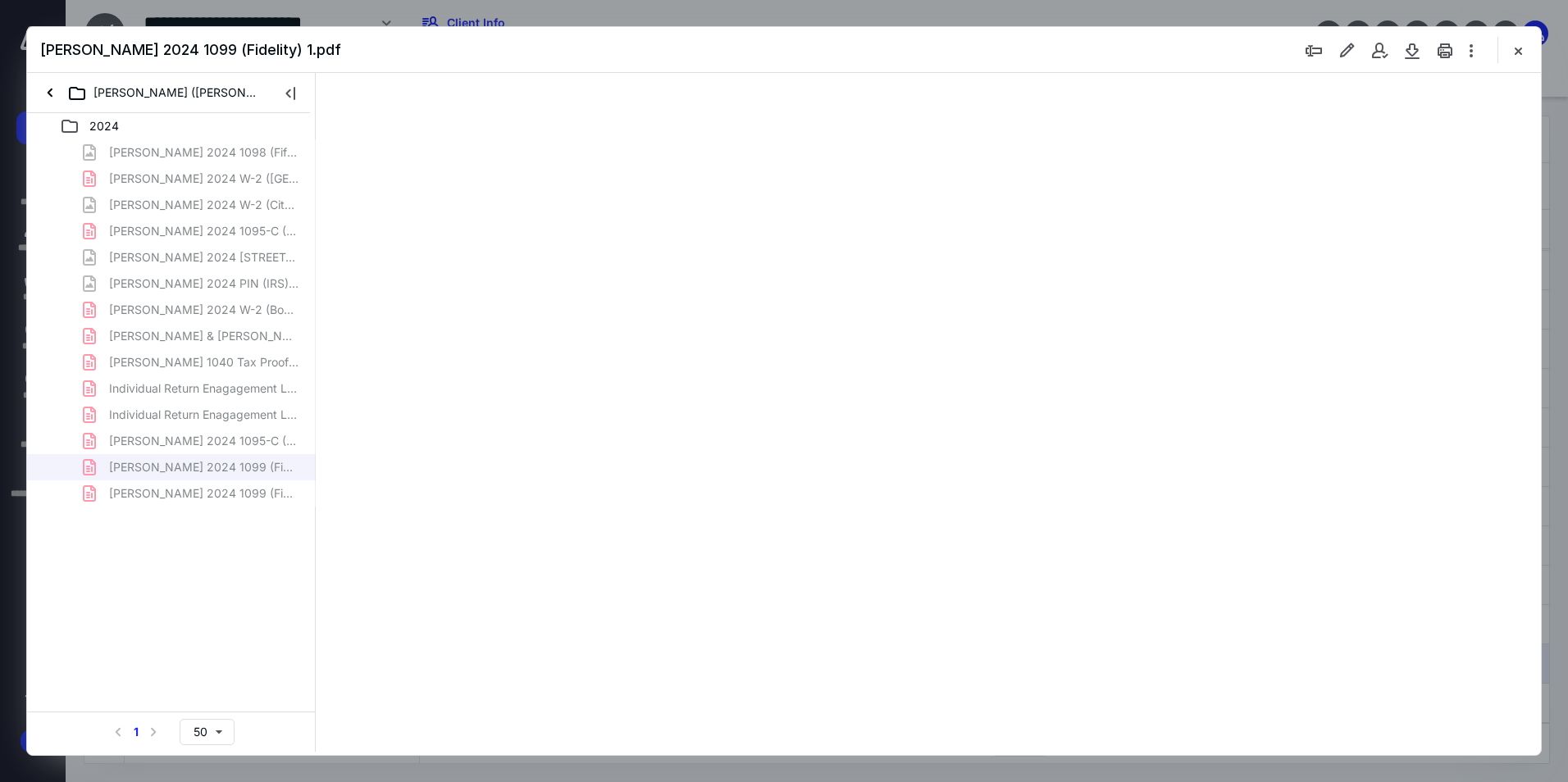scroll, scrollTop: 66, scrollLeft: 0, axis: vertical 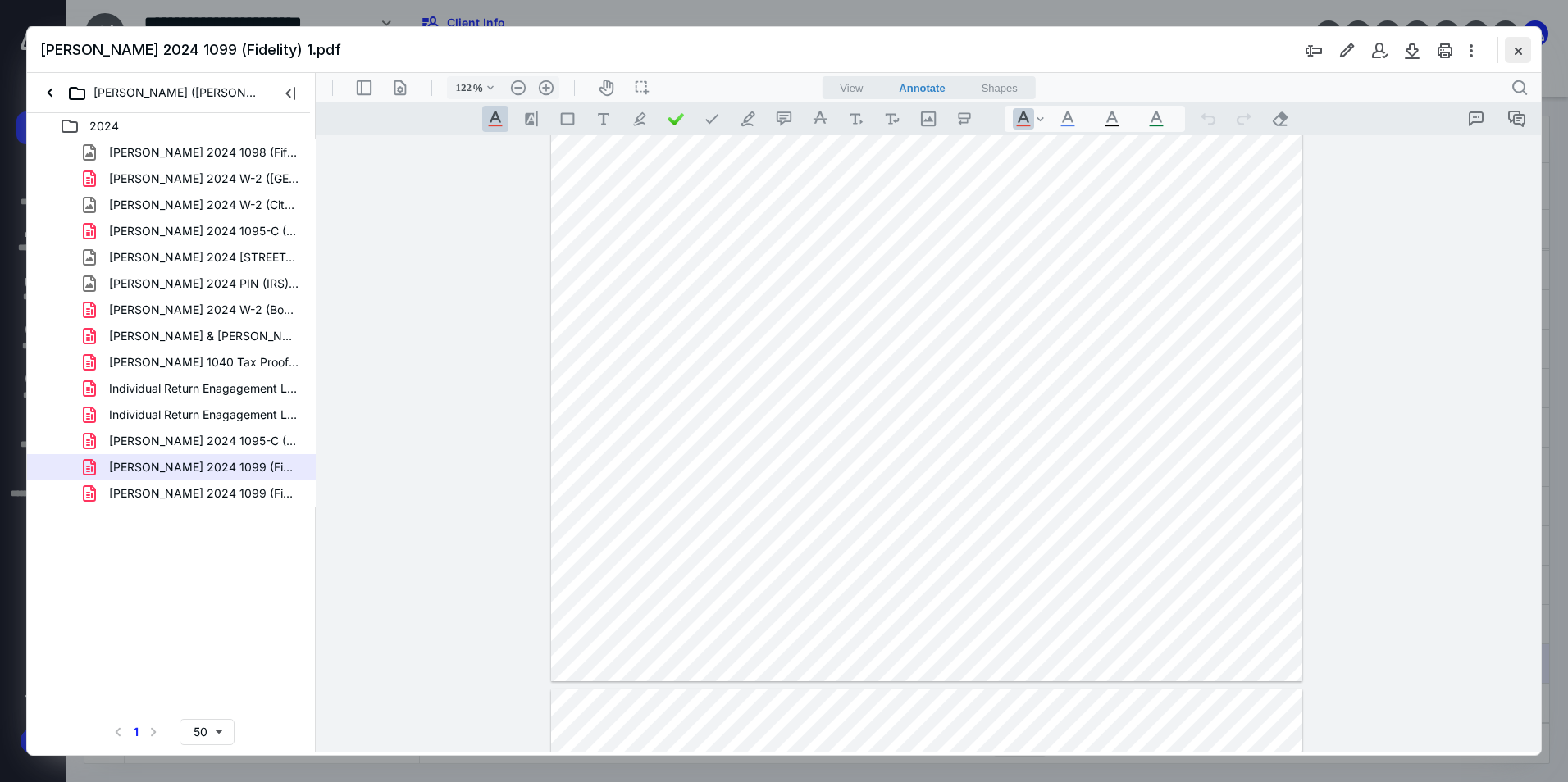 click at bounding box center [1518, 50] 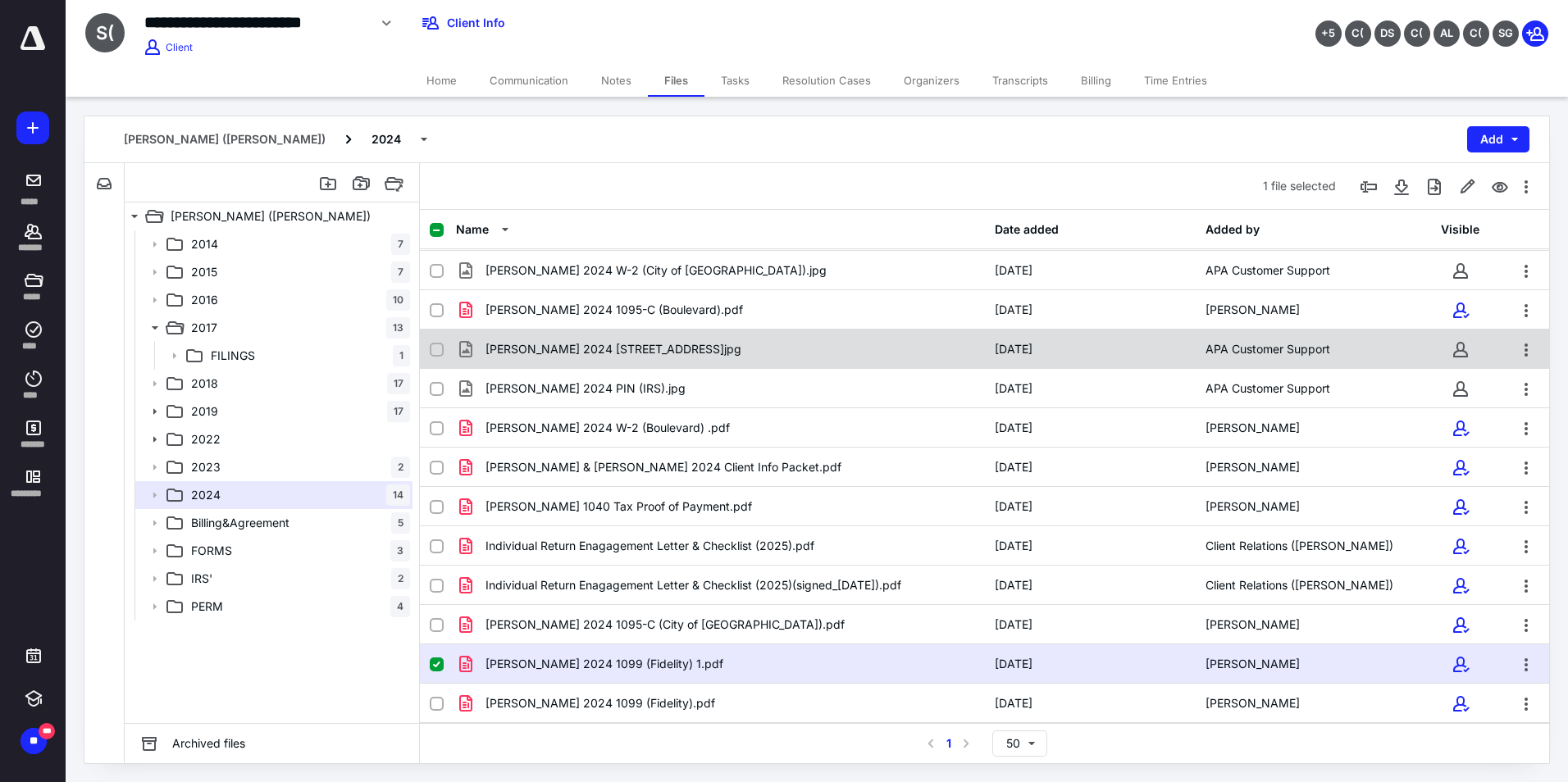 click on "[PERSON_NAME] 2024 [STREET_ADDRESS]jpg" at bounding box center (720, 349) 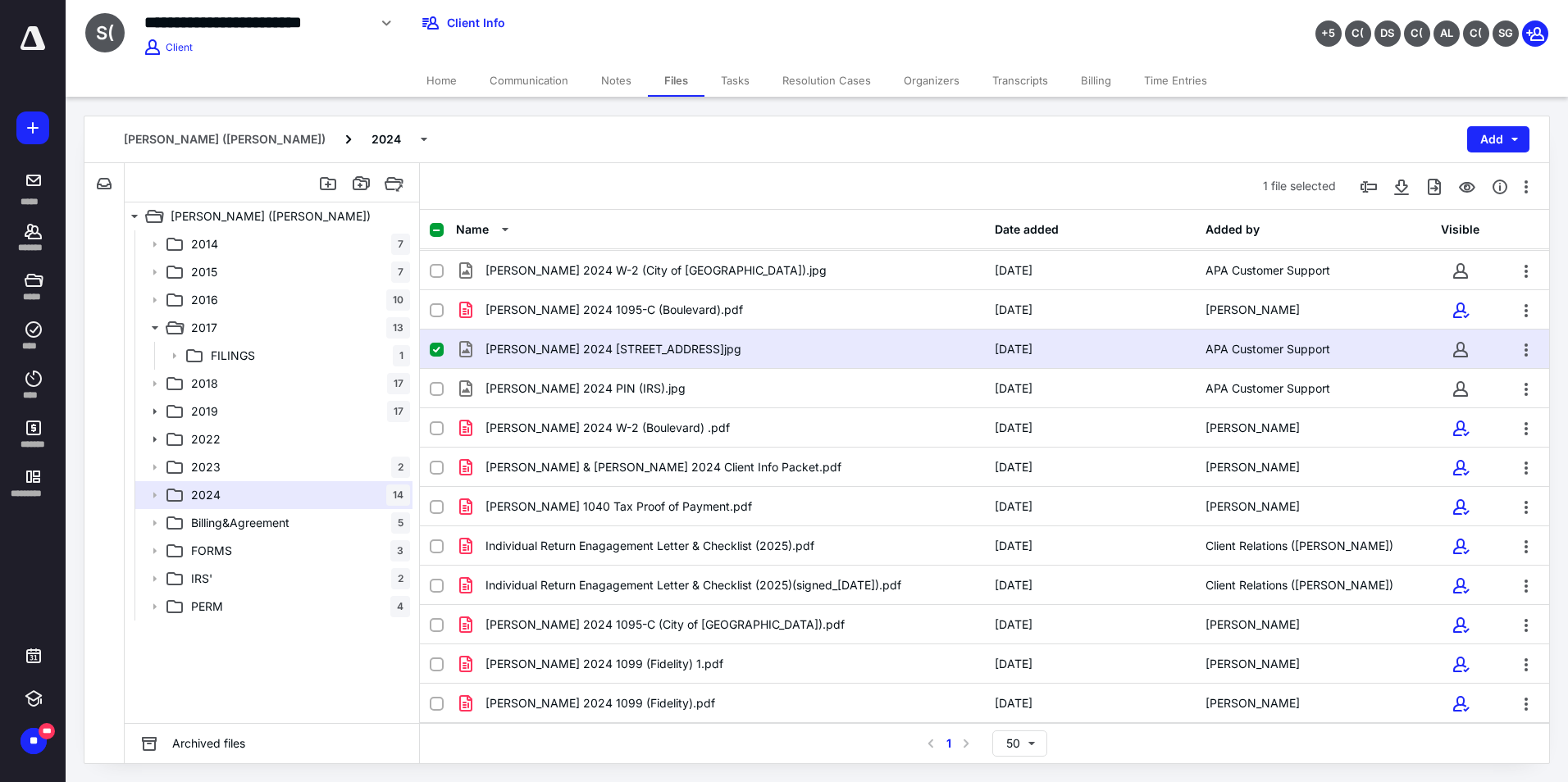 click on "[PERSON_NAME] 2024 [STREET_ADDRESS]jpg" at bounding box center (720, 349) 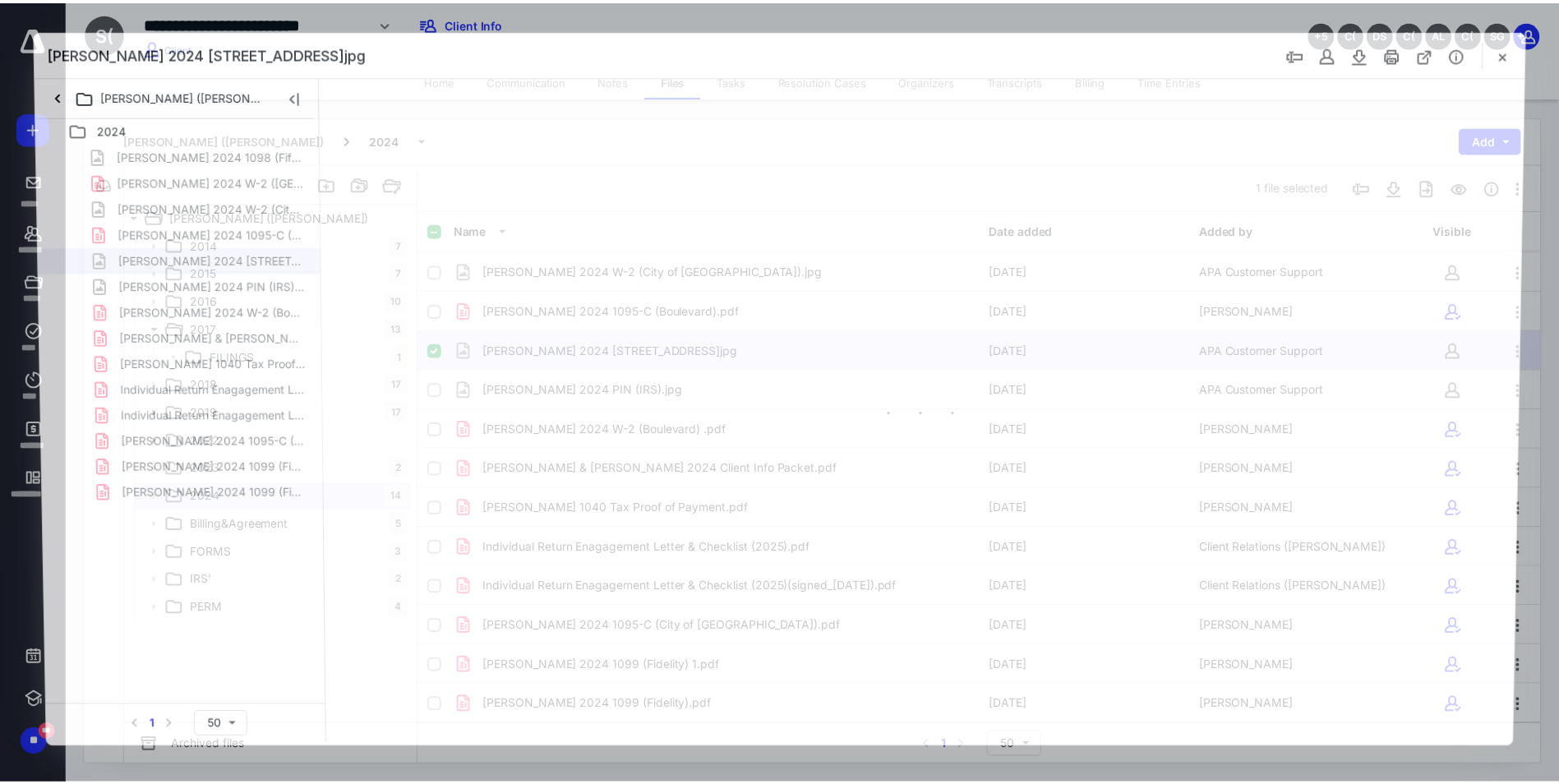 scroll, scrollTop: 0, scrollLeft: 0, axis: both 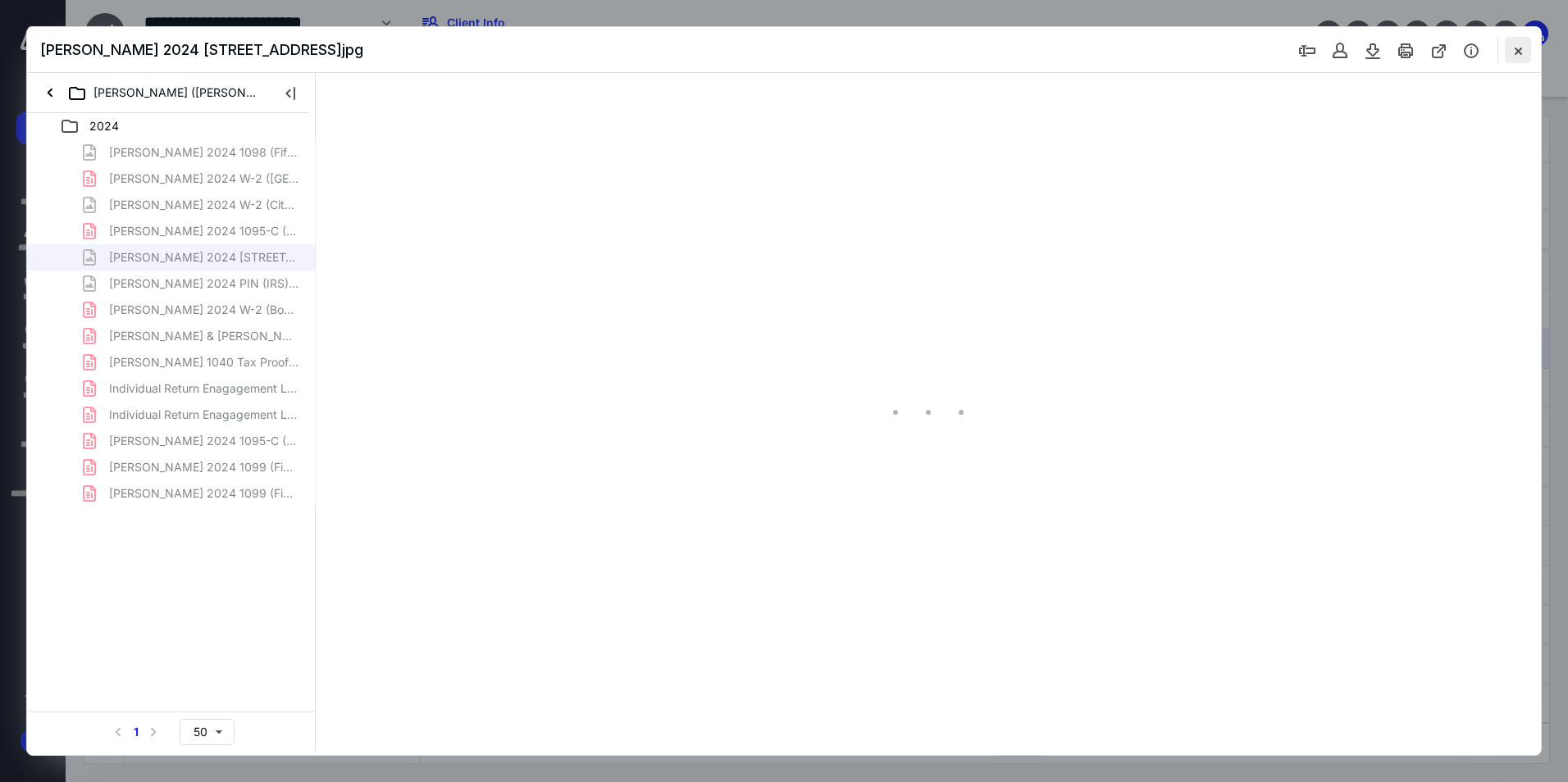 type on "94" 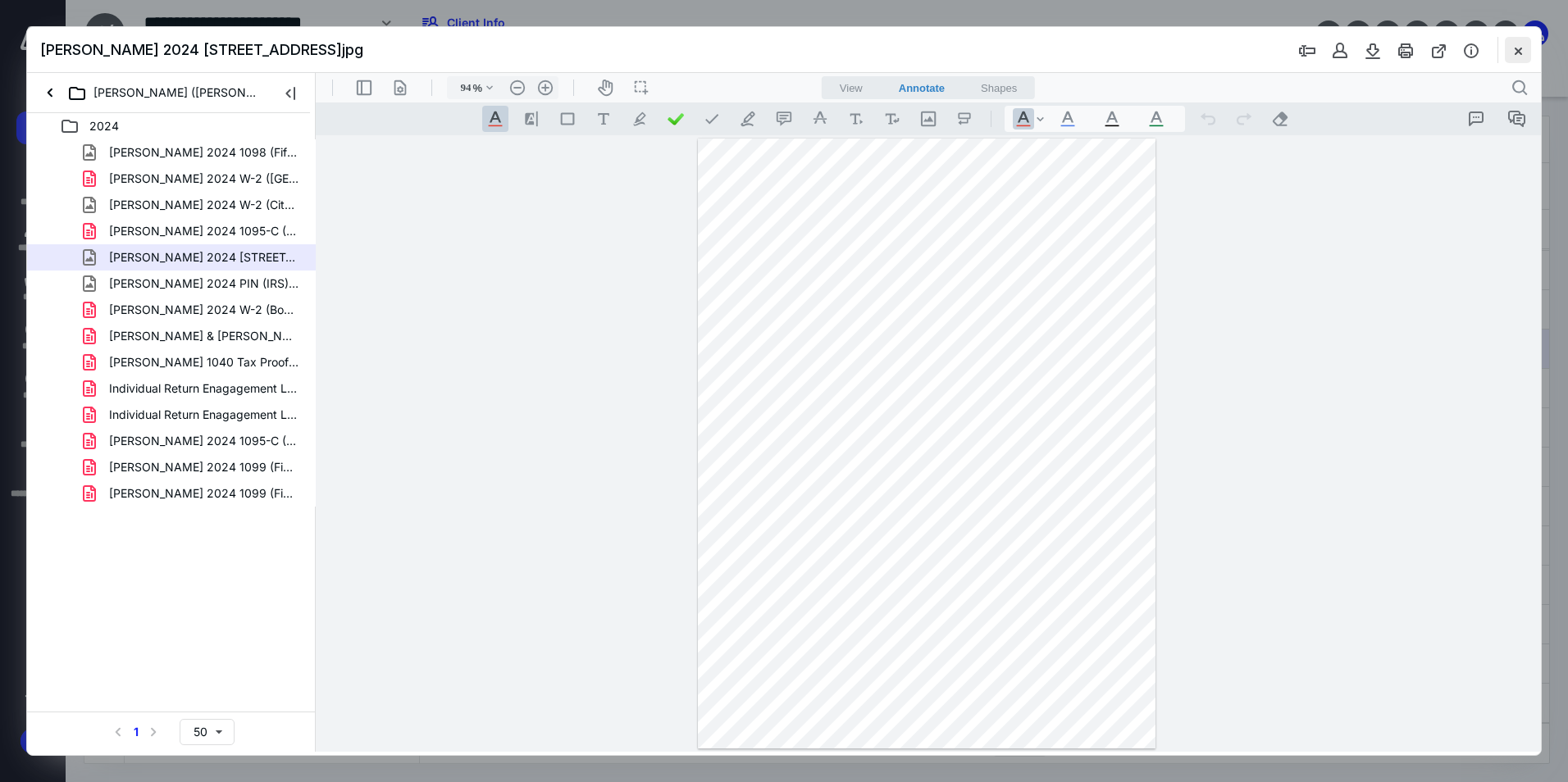 click at bounding box center [1518, 50] 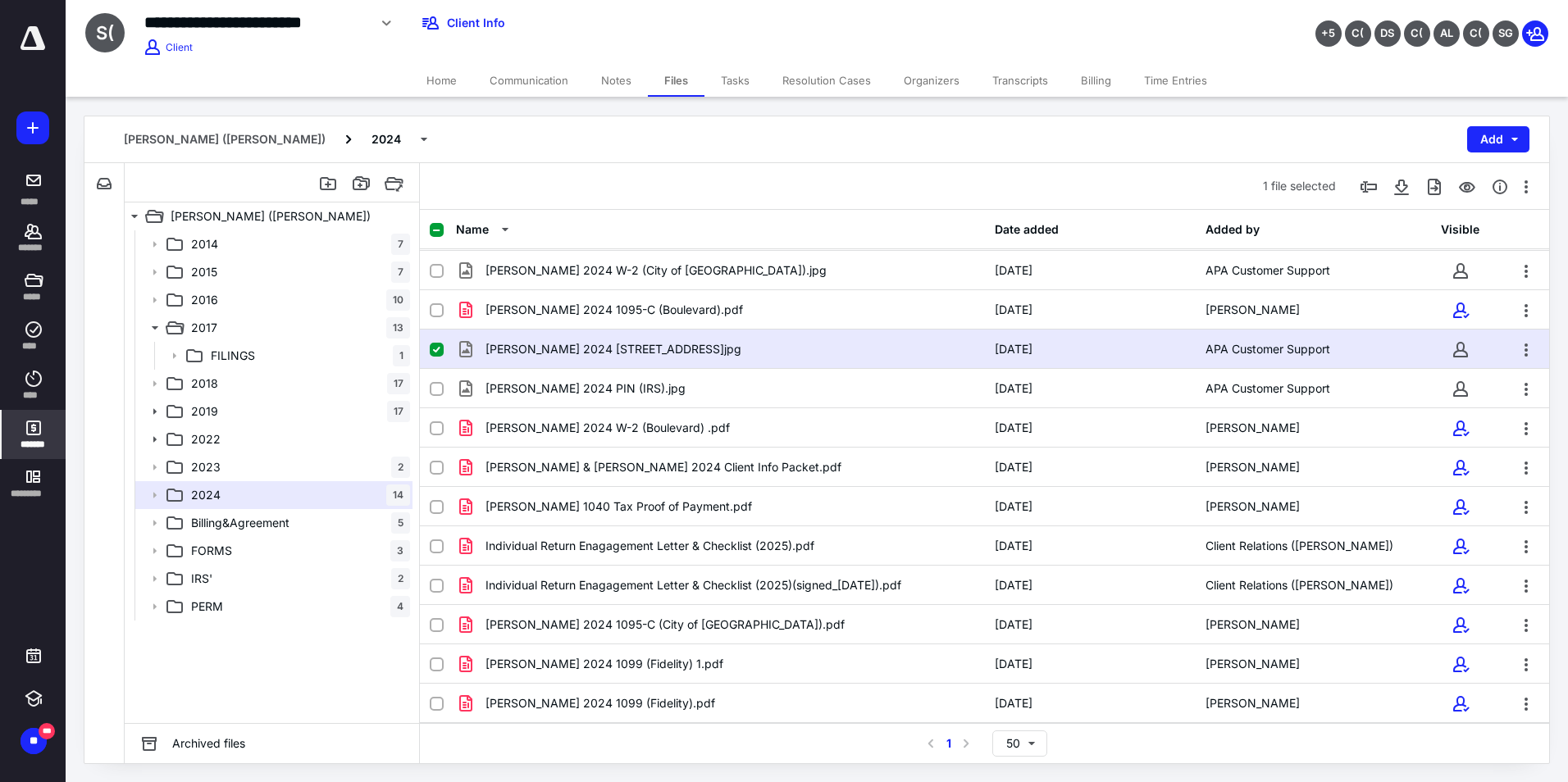 click 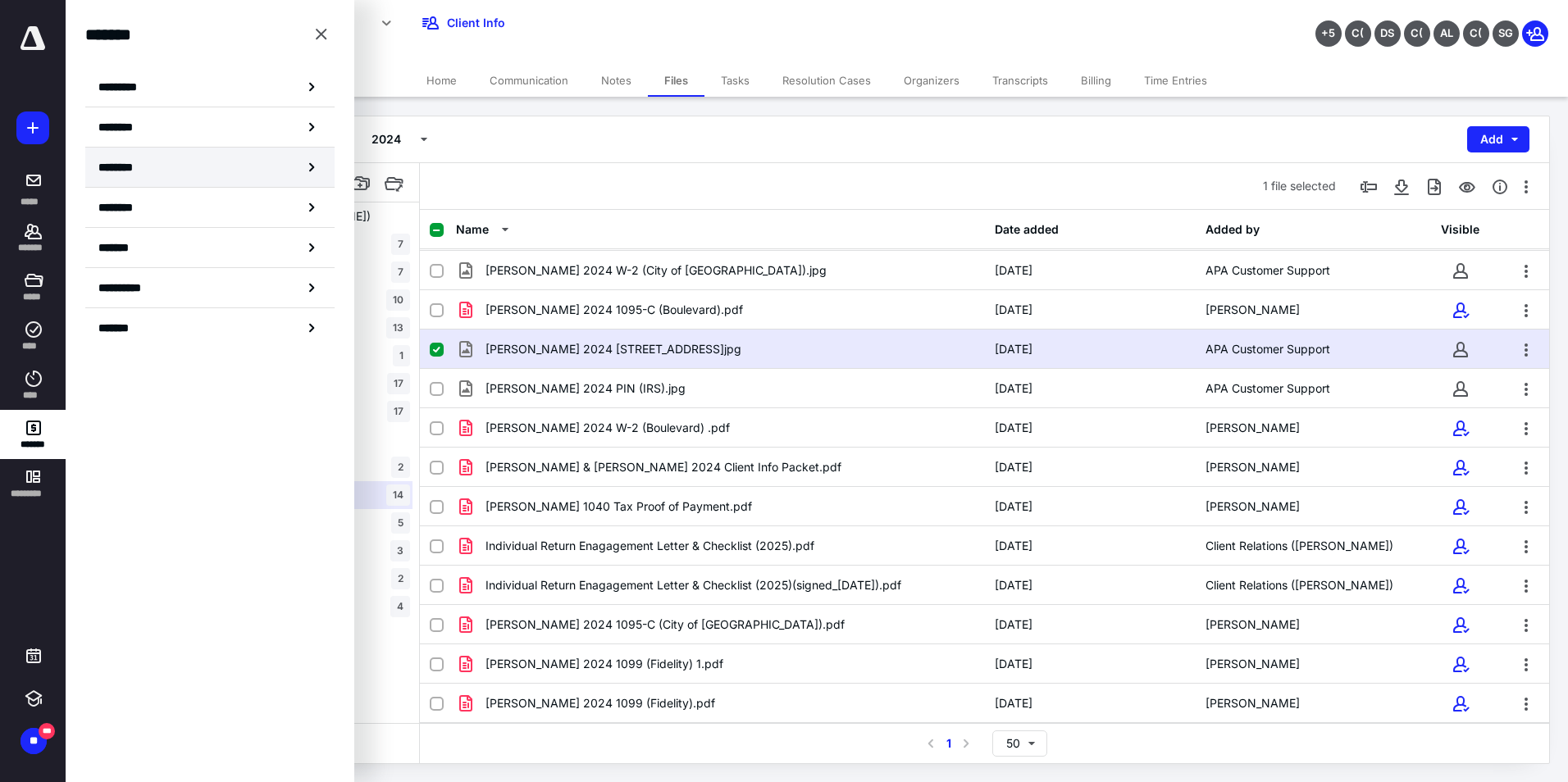 click on "********" at bounding box center (125, 167) 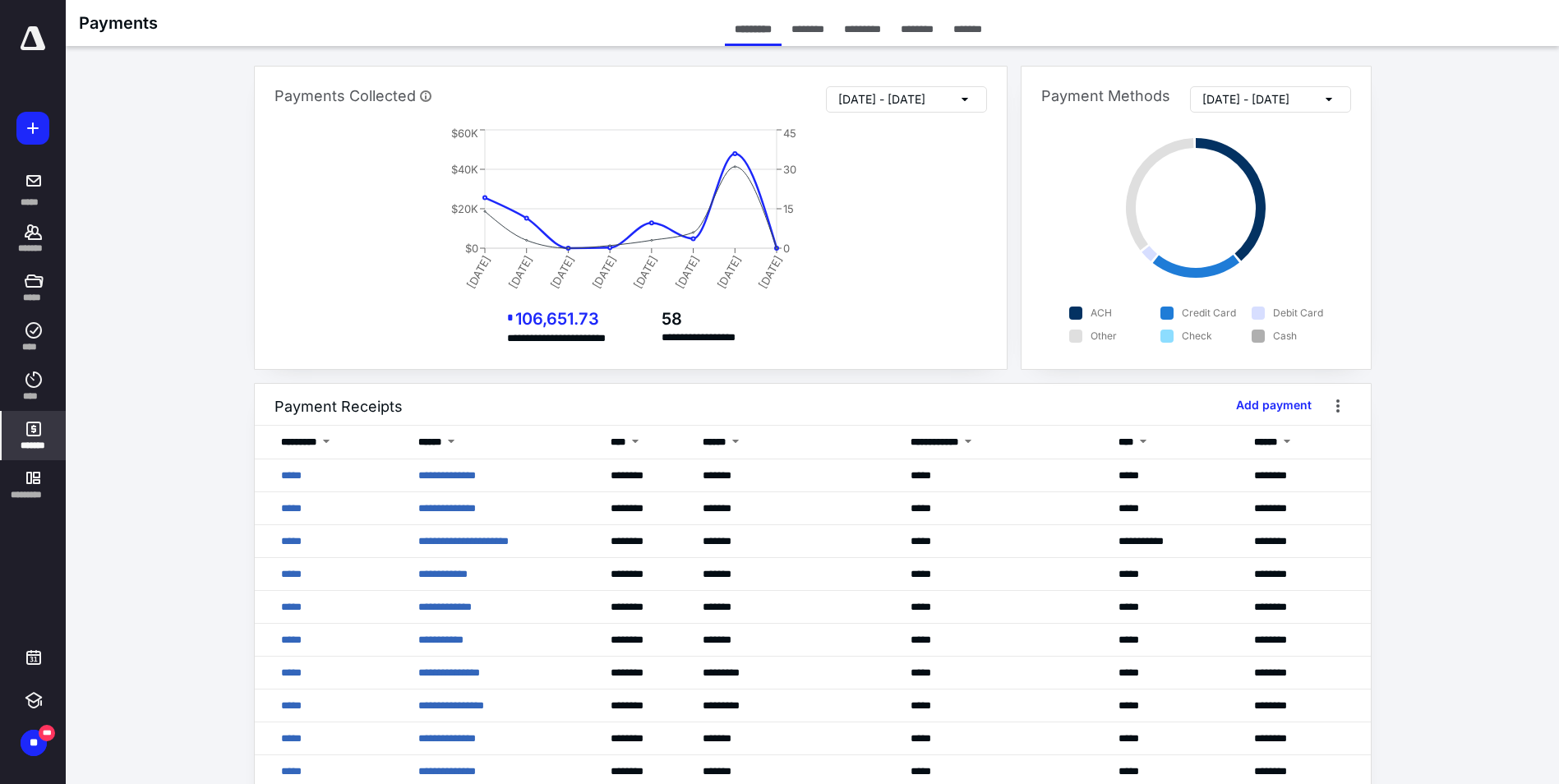 click on "[DATE] - [DATE]" at bounding box center [882, 99] 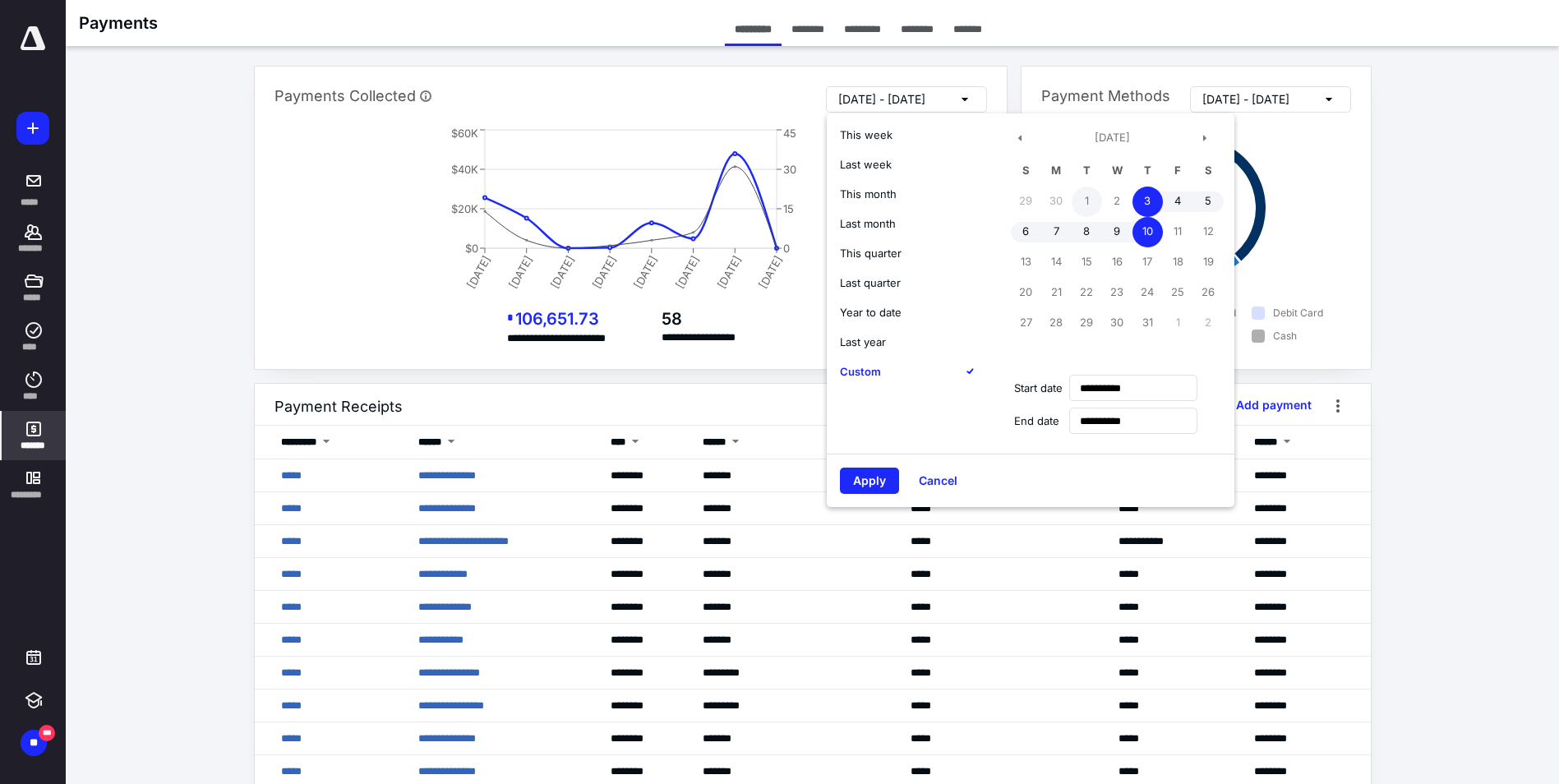 click on "1" at bounding box center [1086, 201] 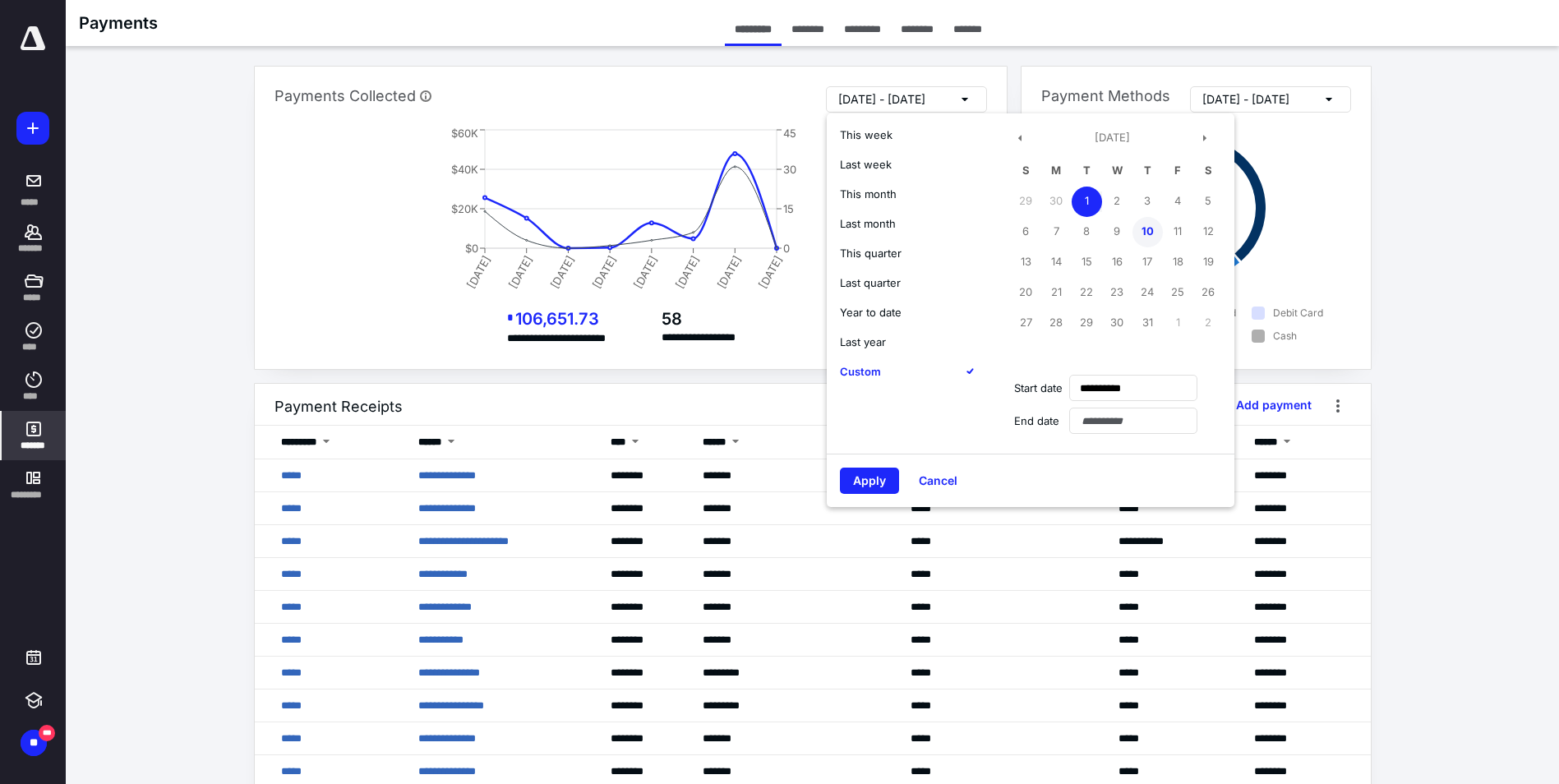 click on "10" at bounding box center (1147, 232) 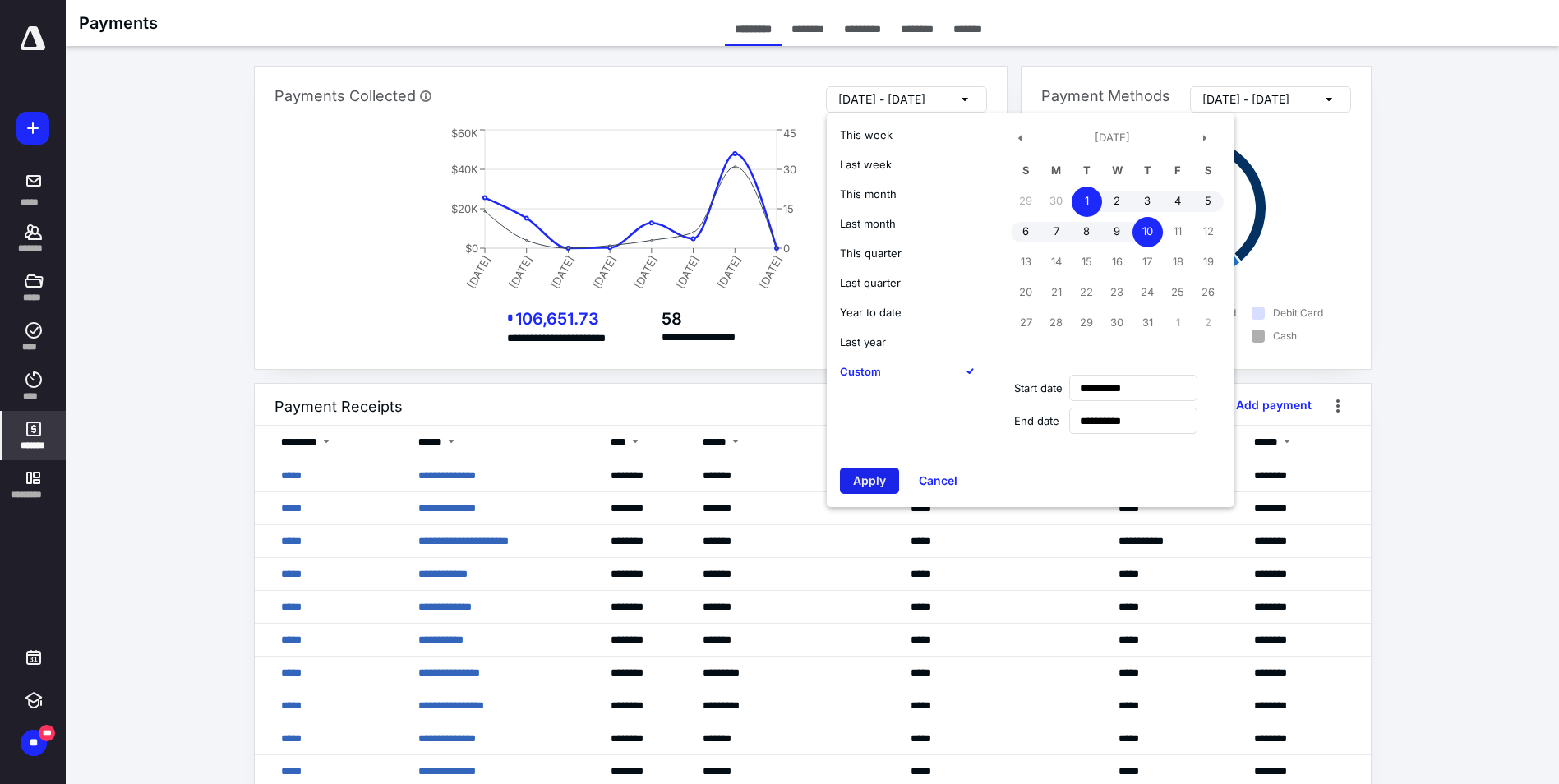 click on "Apply" at bounding box center [869, 481] 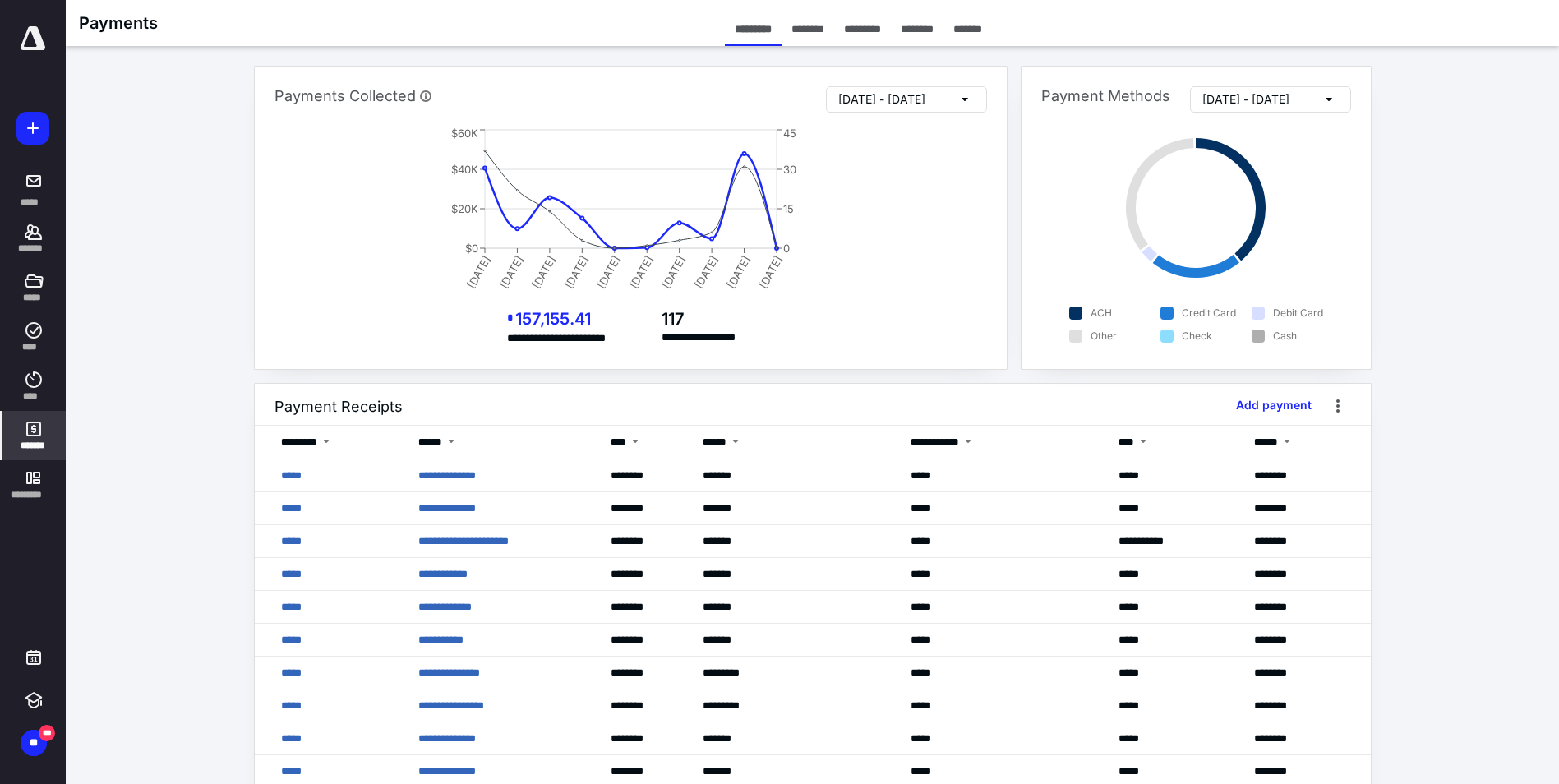 click on "[DATE] - [DATE]" at bounding box center (882, 99) 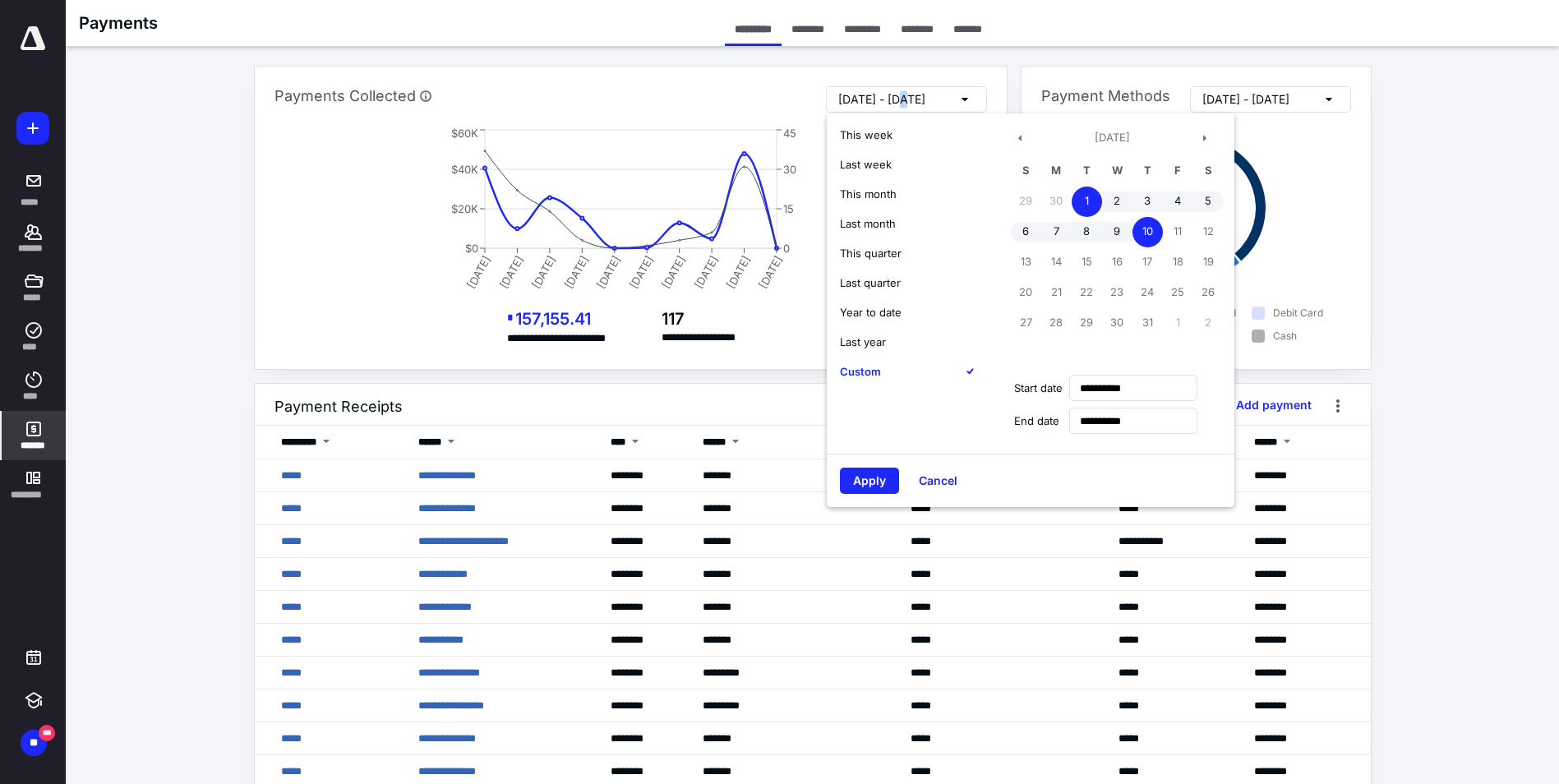 click on "[DATE] - [DATE]" at bounding box center (882, 99) 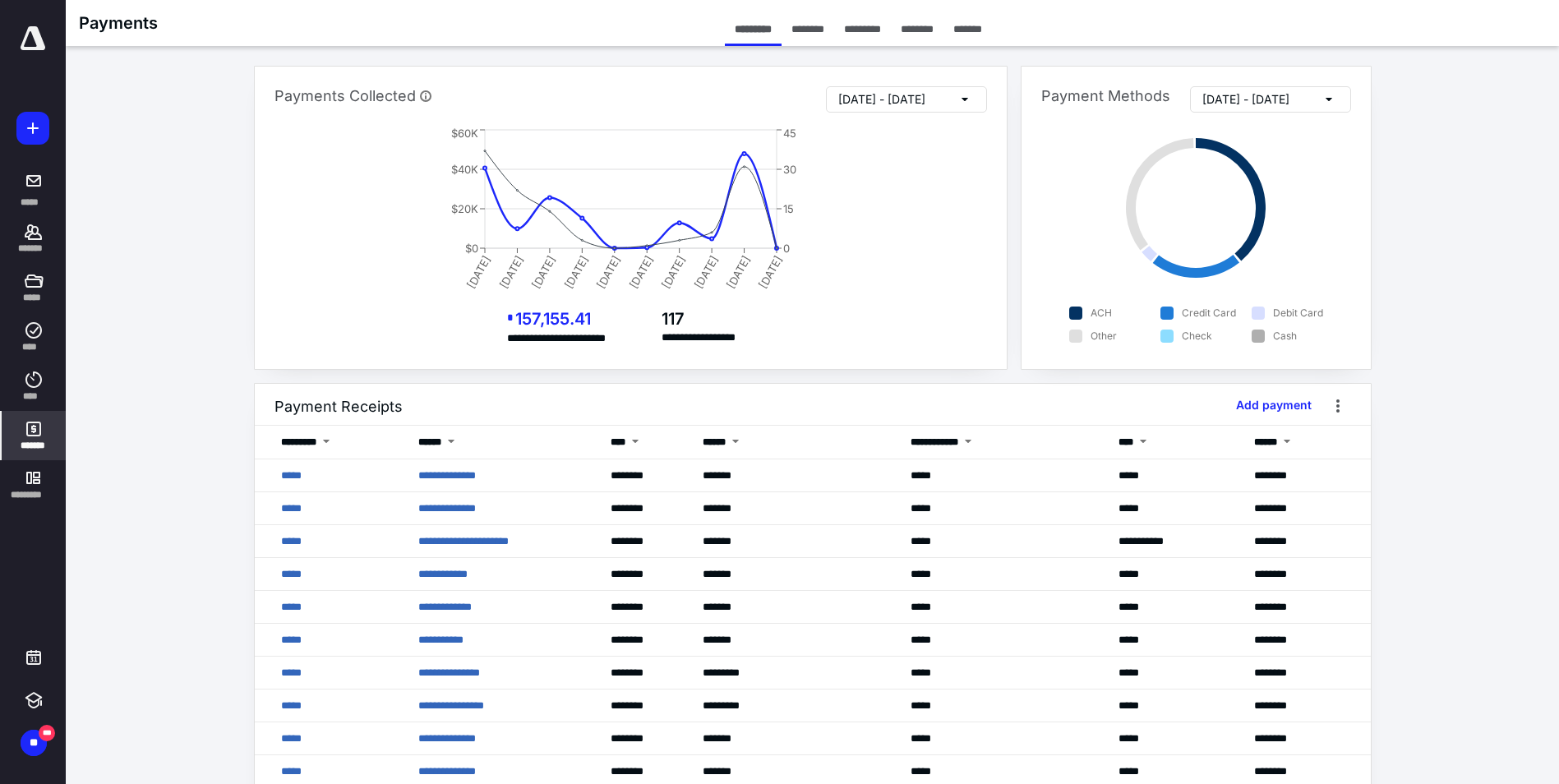 drag, startPoint x: 898, startPoint y: 95, endPoint x: 859, endPoint y: 104, distance: 40.02499 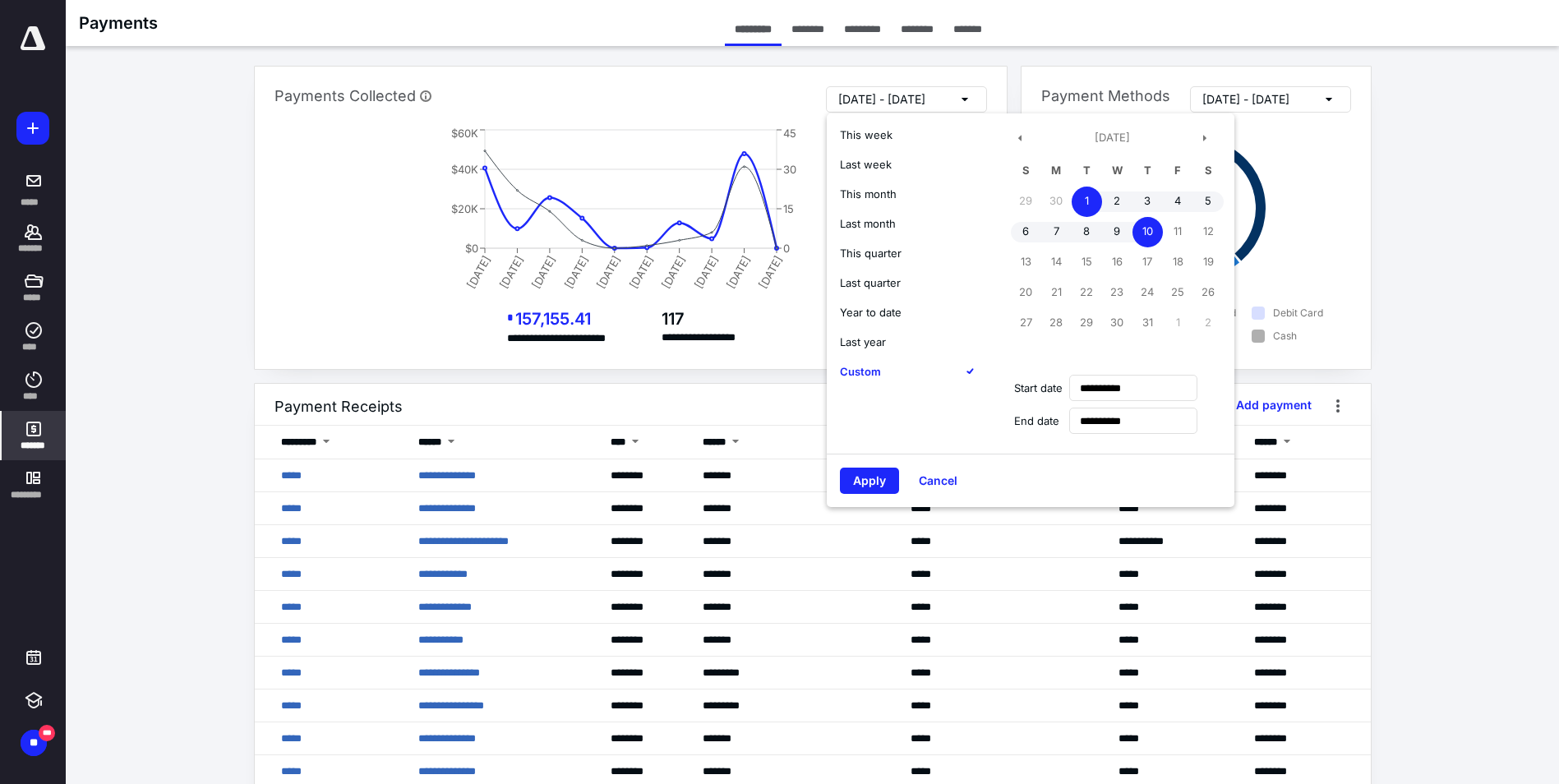 click on "Year to date" at bounding box center [870, 312] 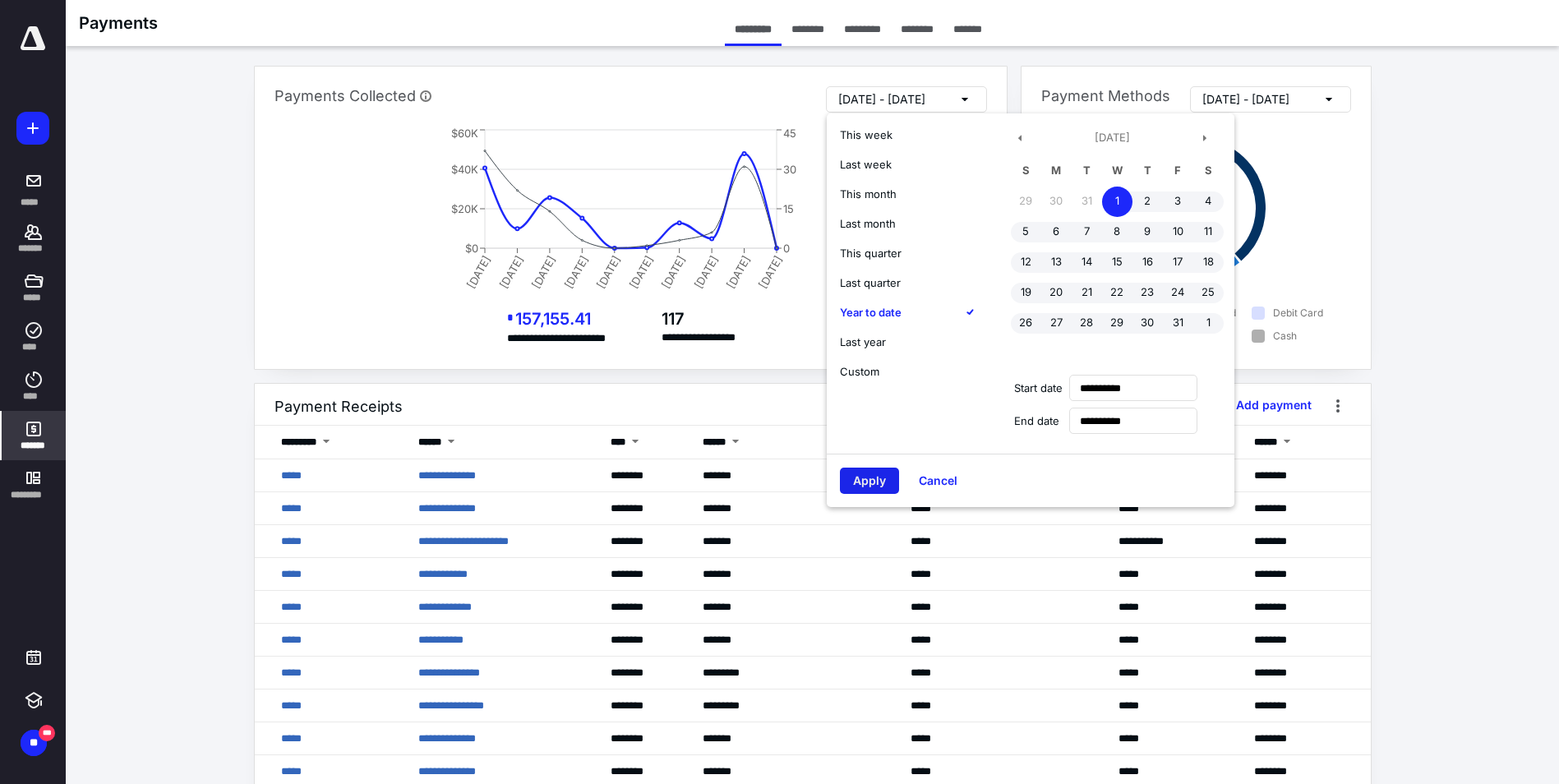 click on "Apply" at bounding box center (869, 481) 